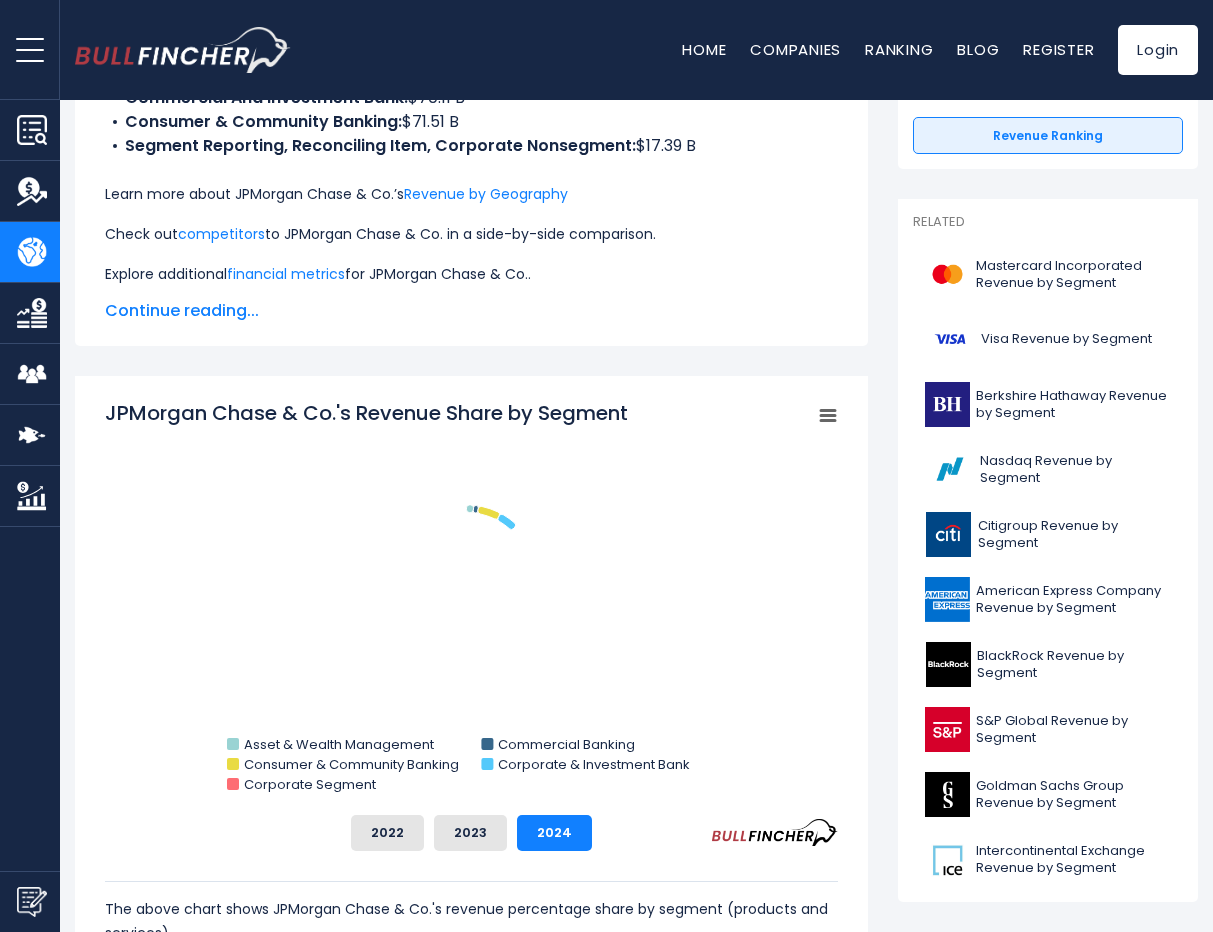scroll, scrollTop: 500, scrollLeft: 0, axis: vertical 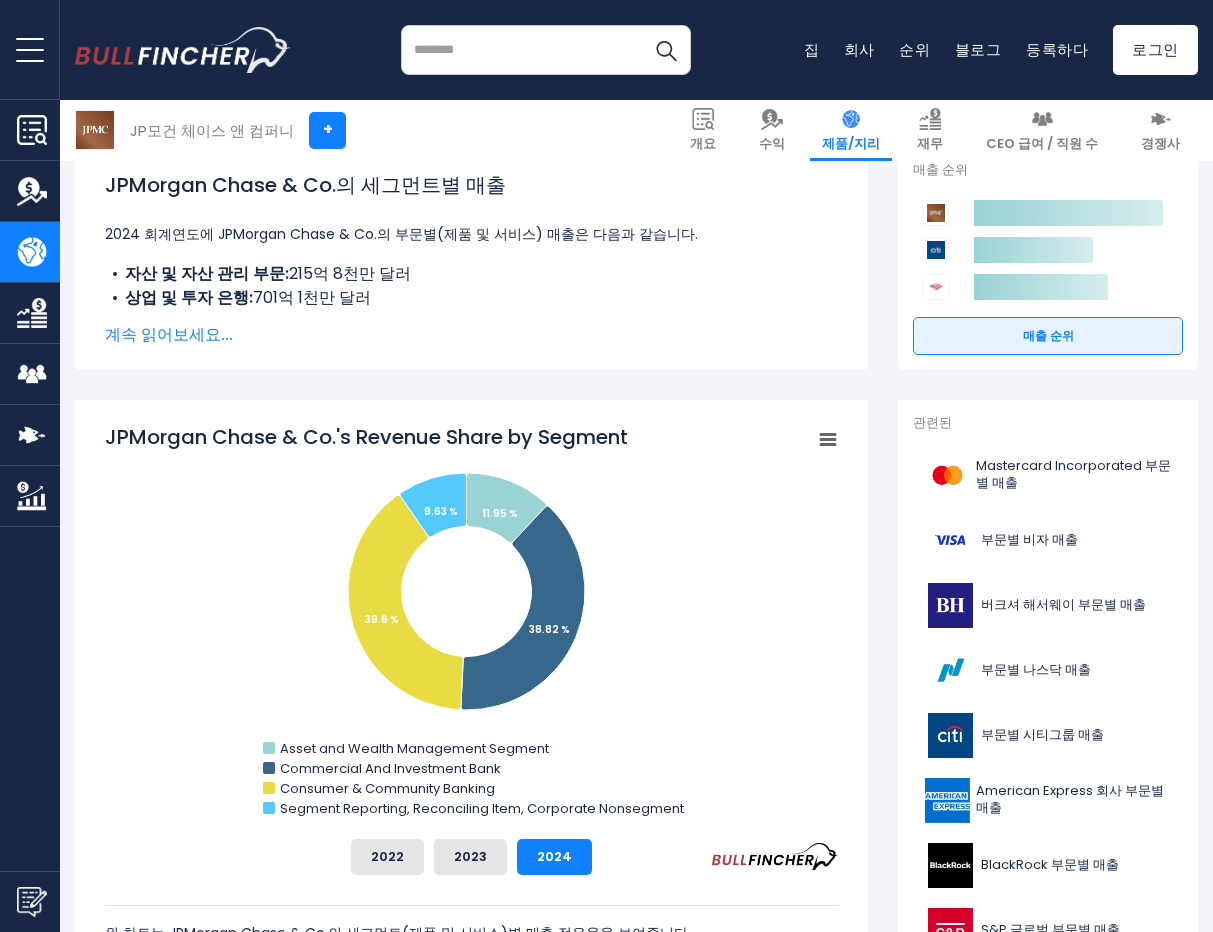 click 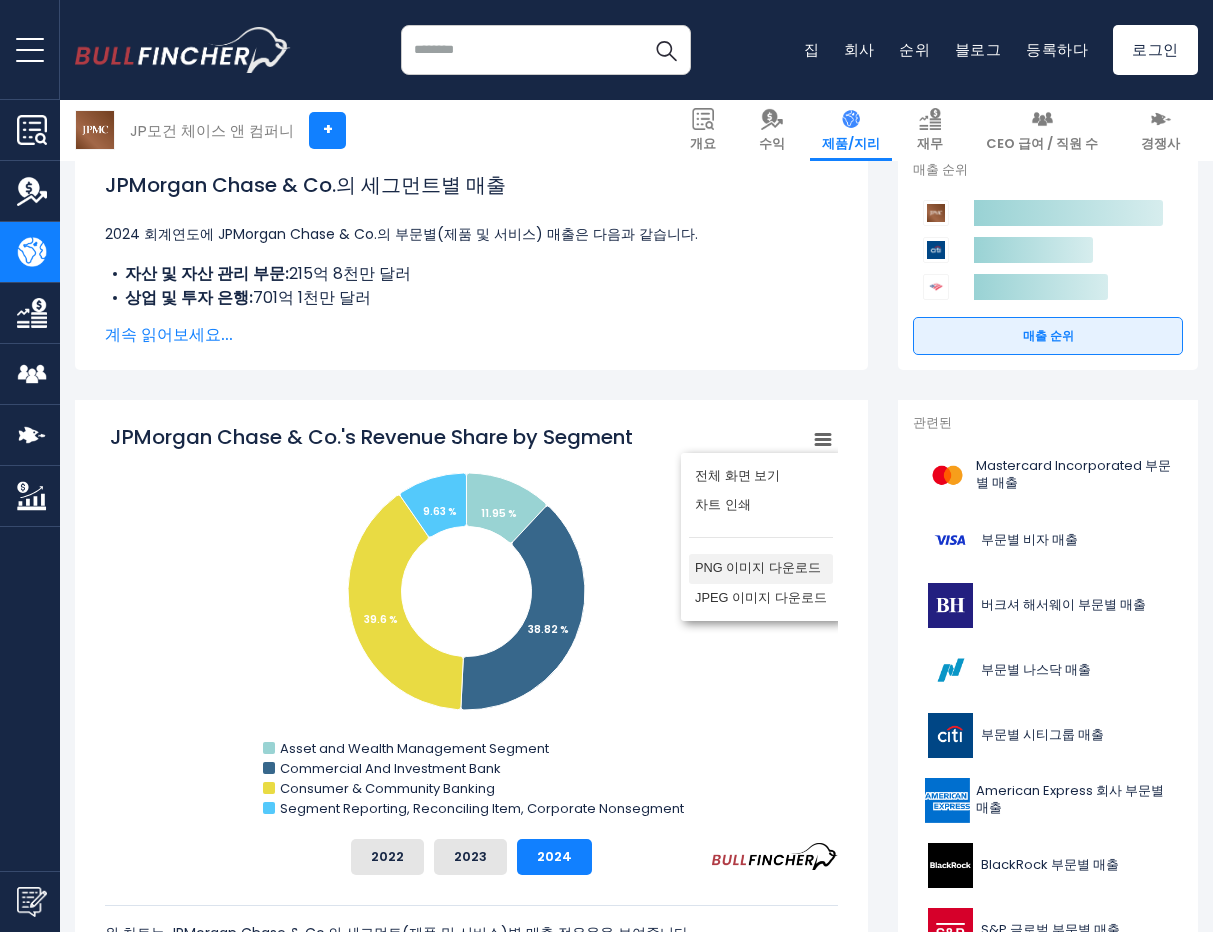 click on "JPEG 이미지 다운로드" at bounding box center [761, 597] 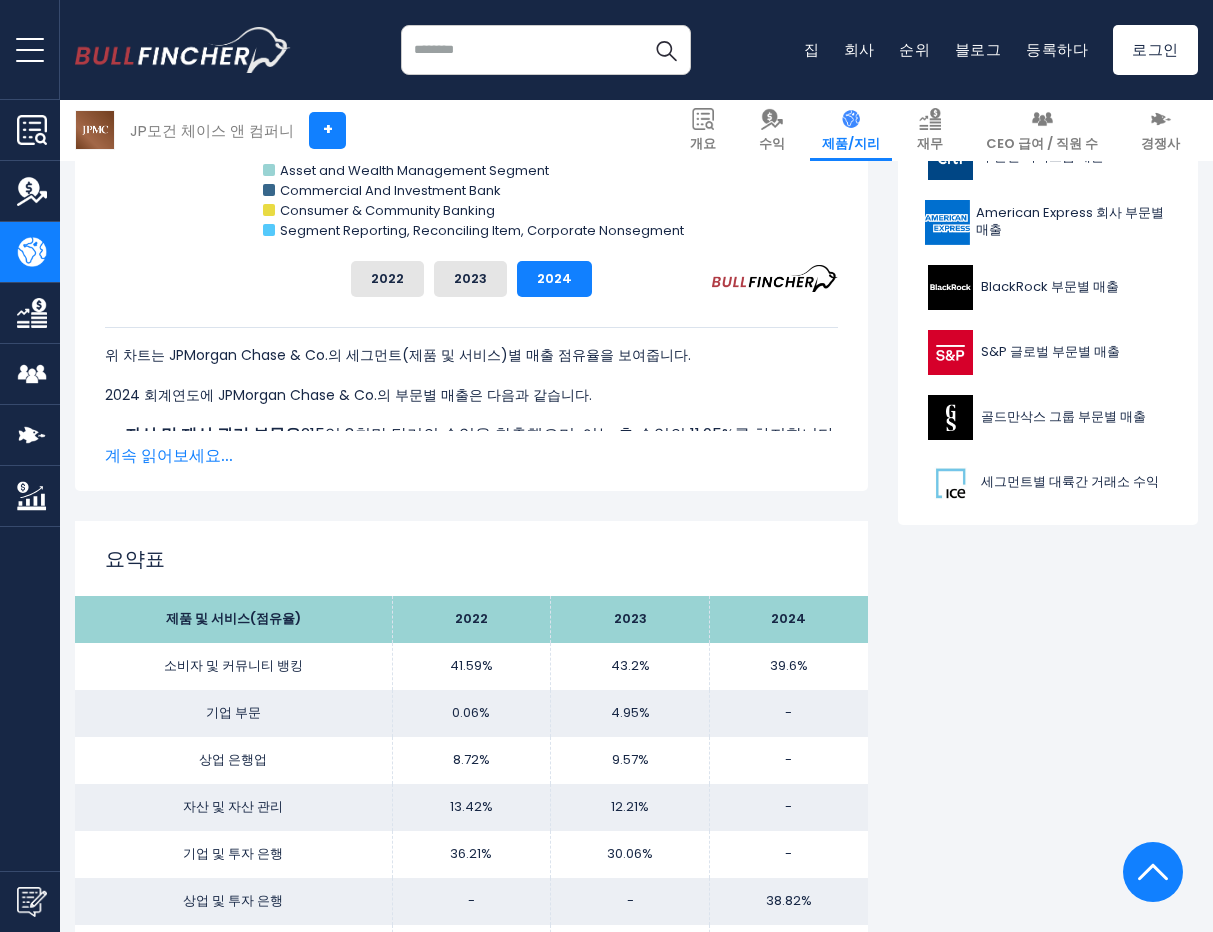 scroll, scrollTop: 900, scrollLeft: 0, axis: vertical 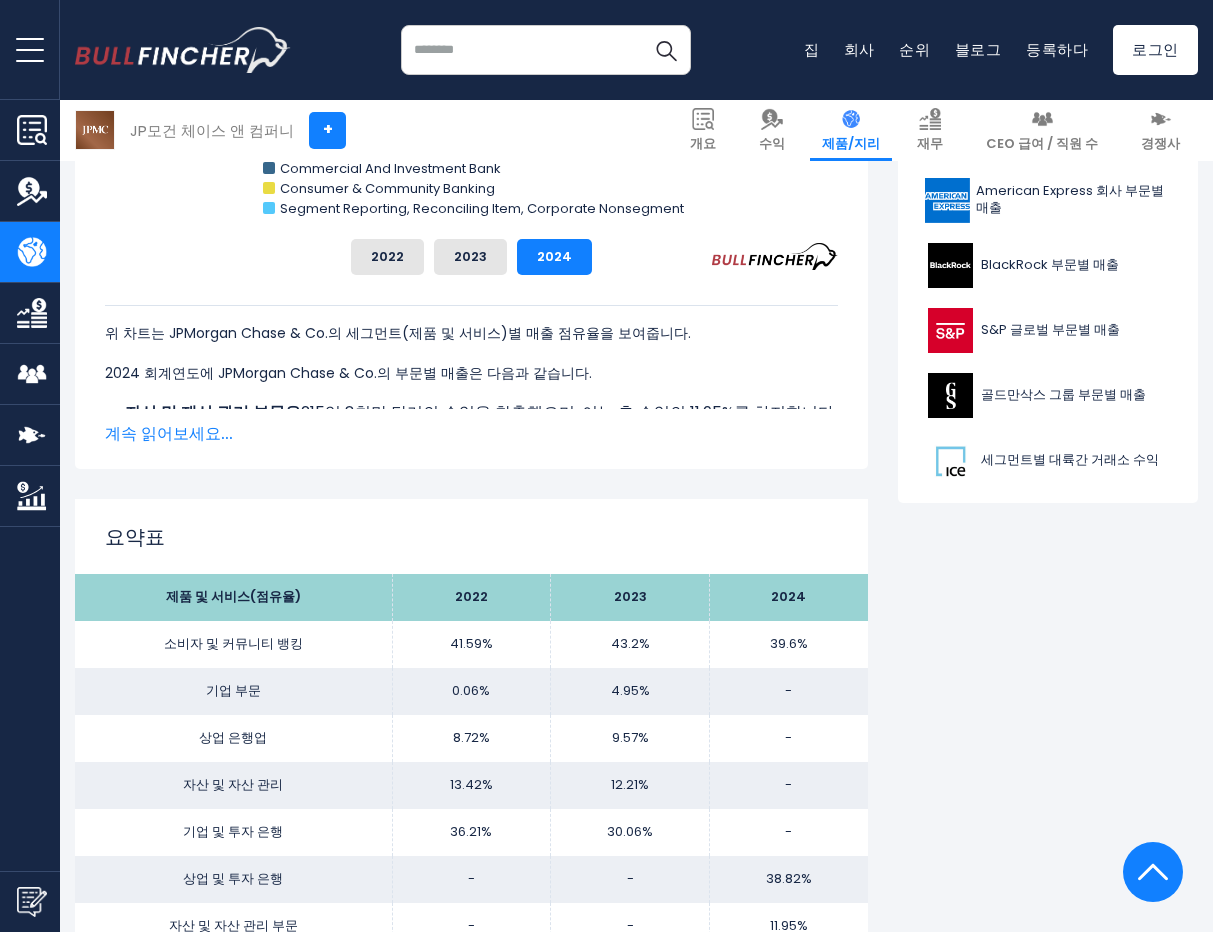 click on "요약표
제품 및 서비스(점유율)
2022
2023
2024
소비자 및 커뮤니티 뱅킹
41.59%" at bounding box center [471, 771] 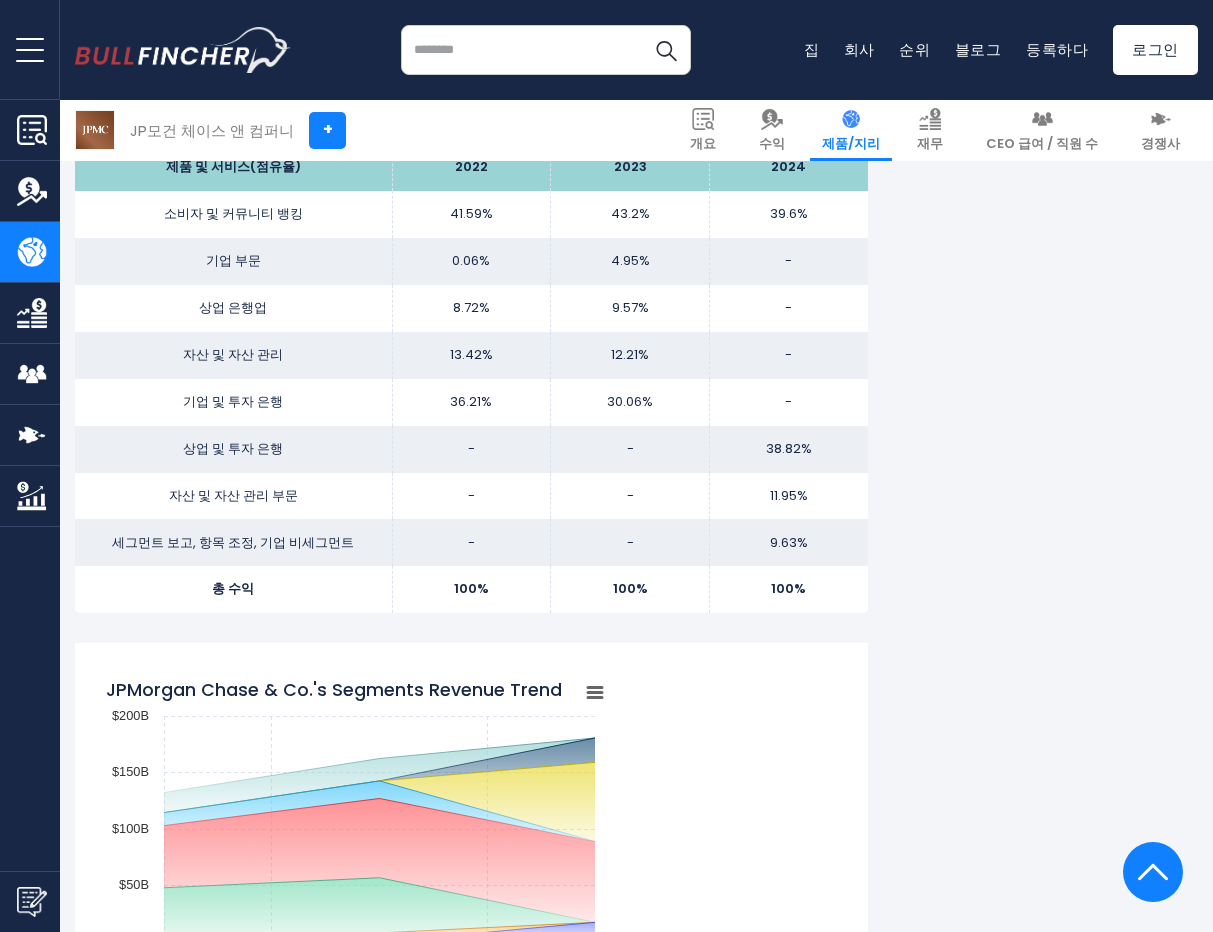 scroll, scrollTop: 1100, scrollLeft: 0, axis: vertical 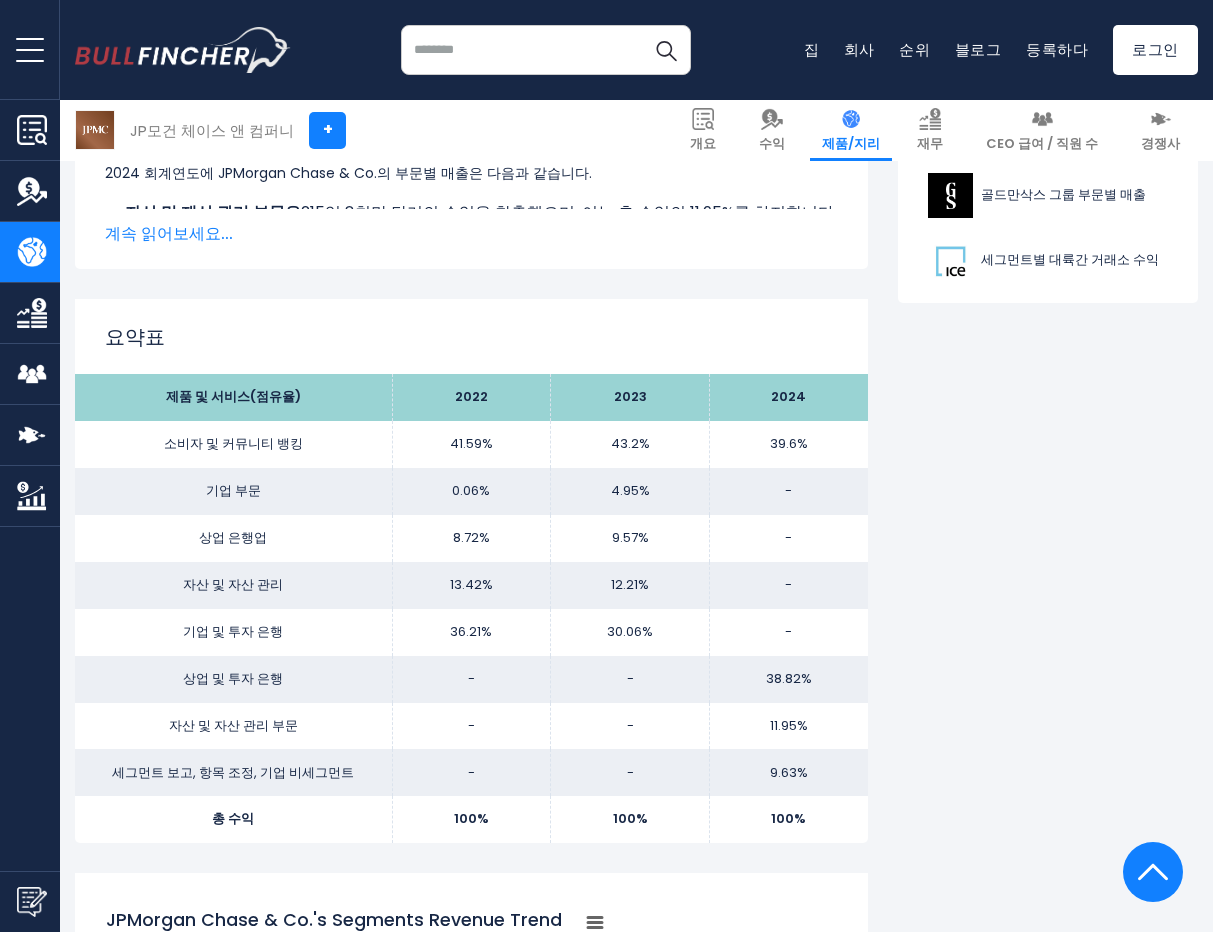 click on "요약표
제품 및 서비스(점유율)
2022
2023
2024
소비자 및 커뮤니티 뱅킹
41.59%" at bounding box center [471, 571] 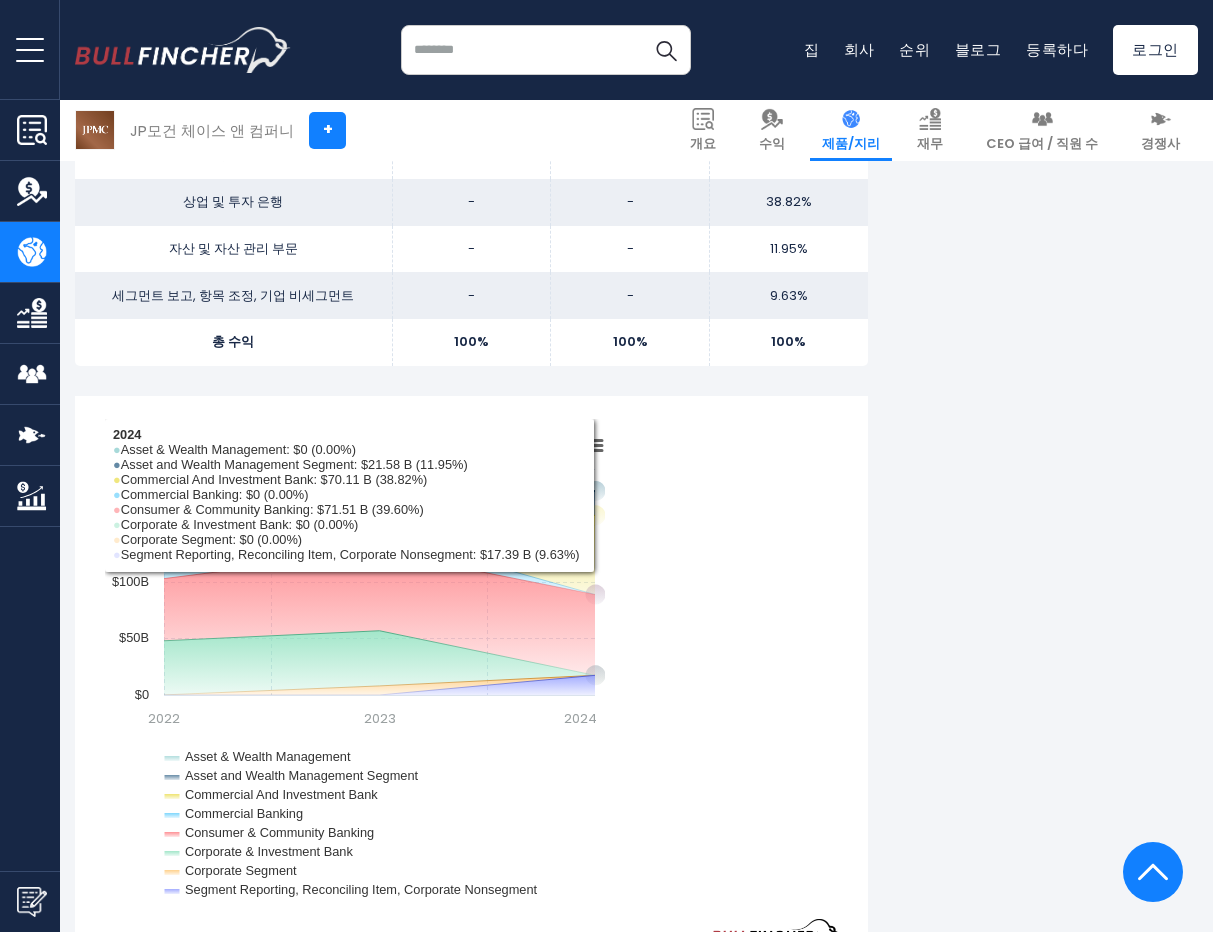 scroll, scrollTop: 1700, scrollLeft: 0, axis: vertical 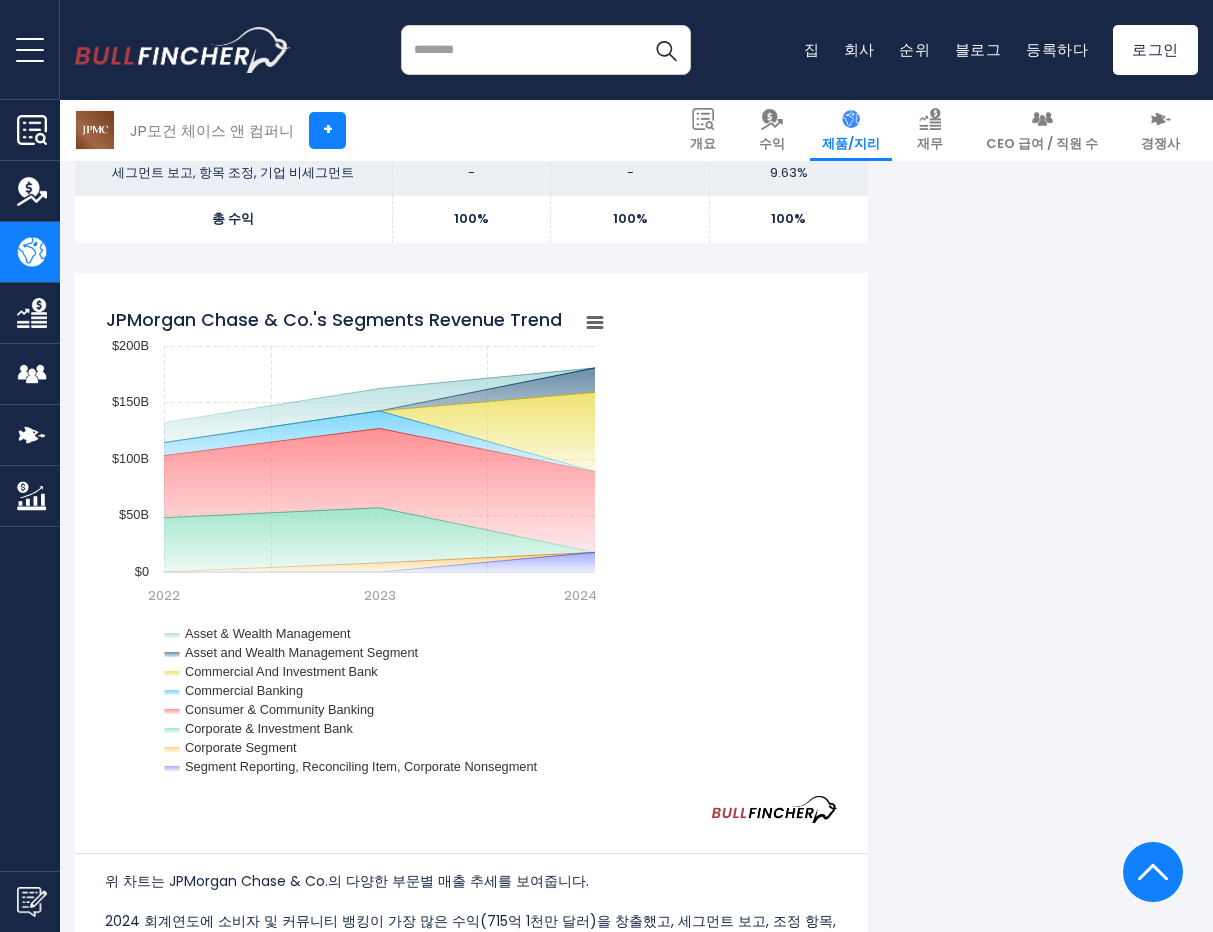click 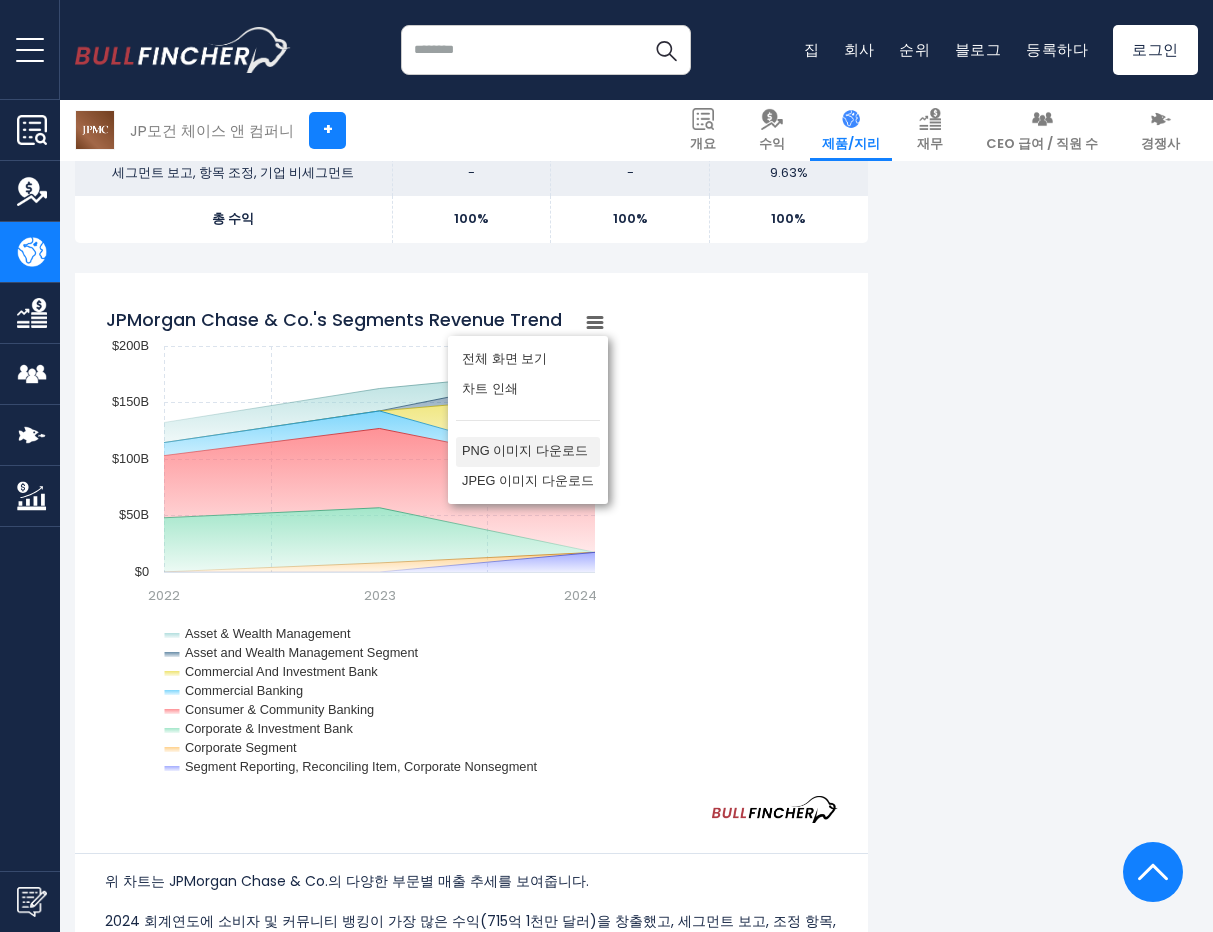 click on "PNG 이미지 다운로드" at bounding box center [525, 450] 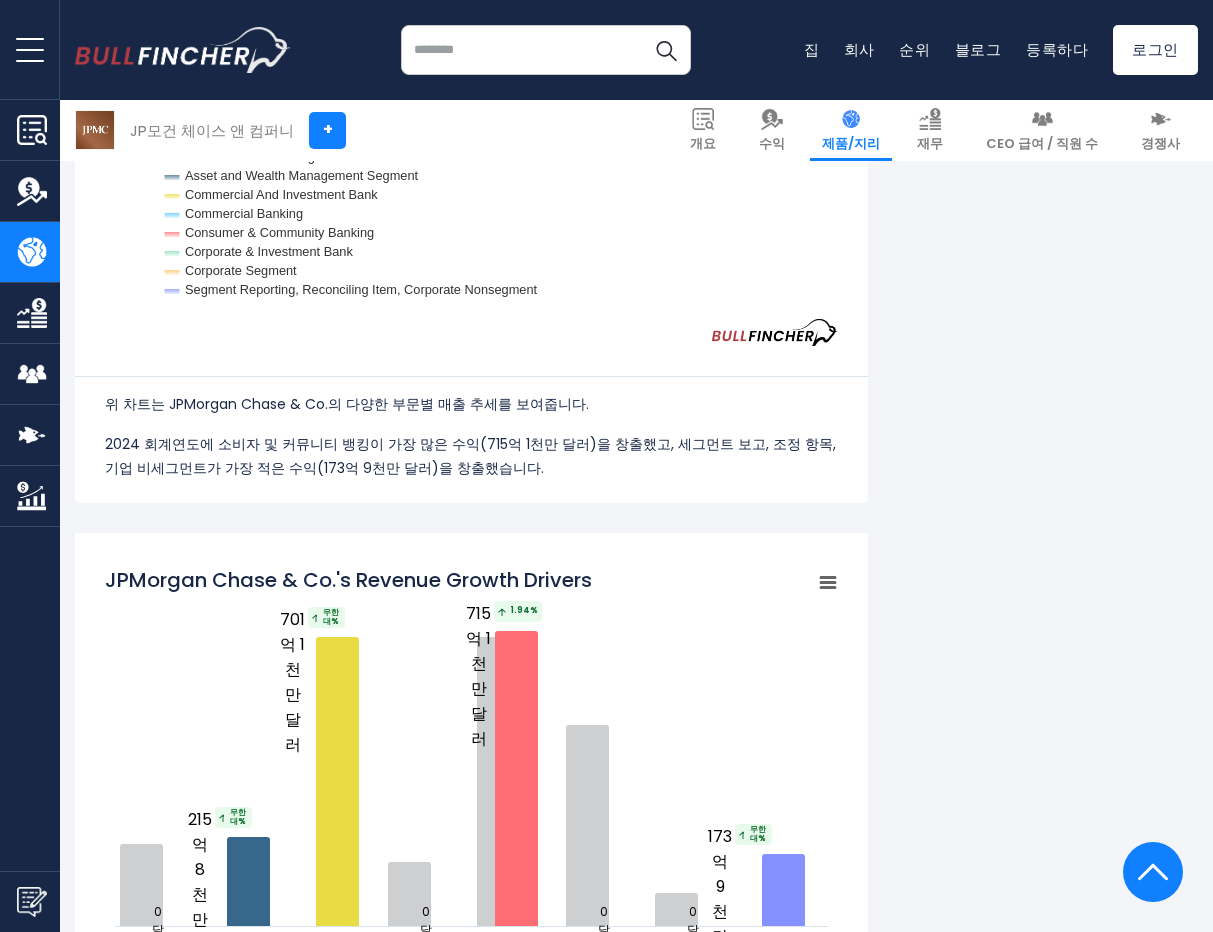 scroll, scrollTop: 2200, scrollLeft: 0, axis: vertical 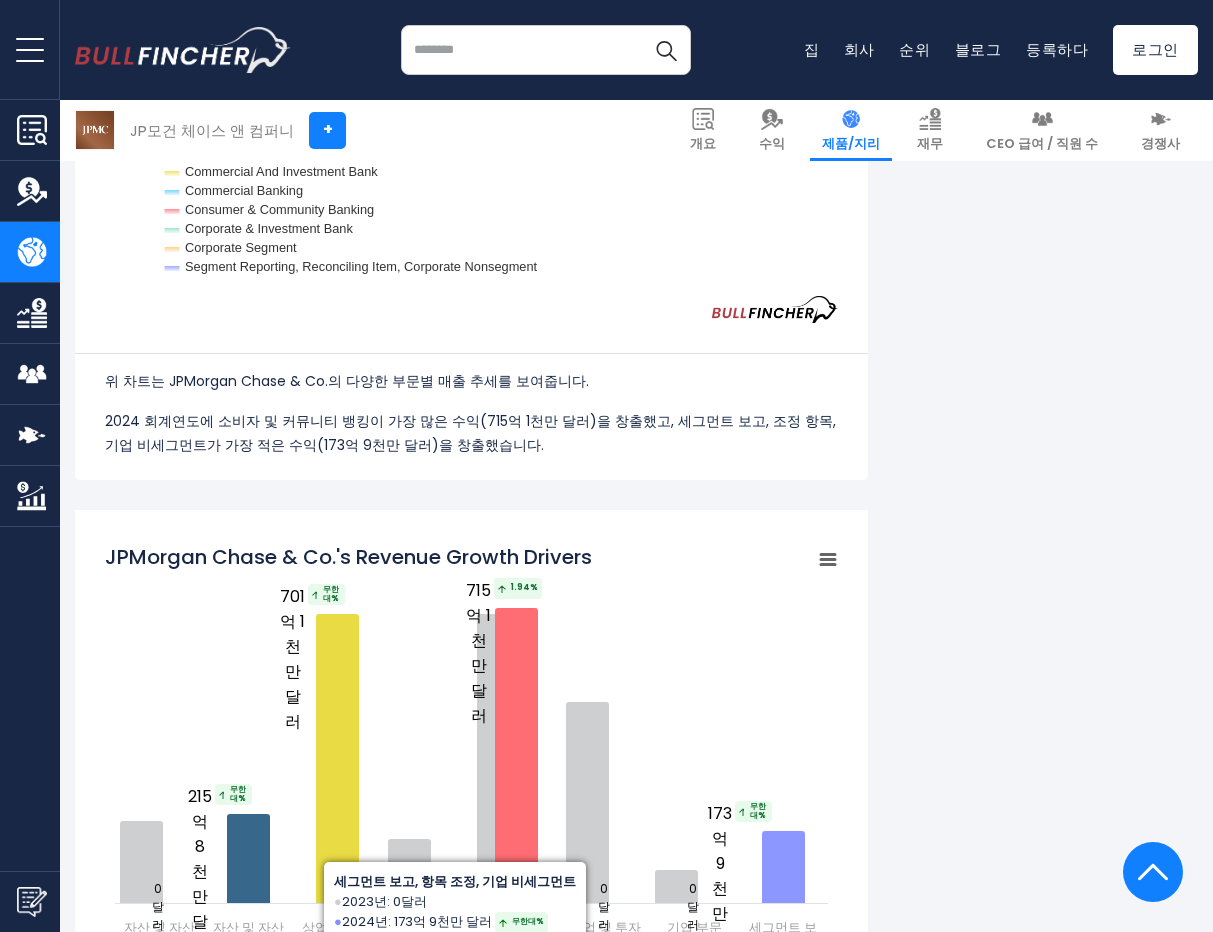 click 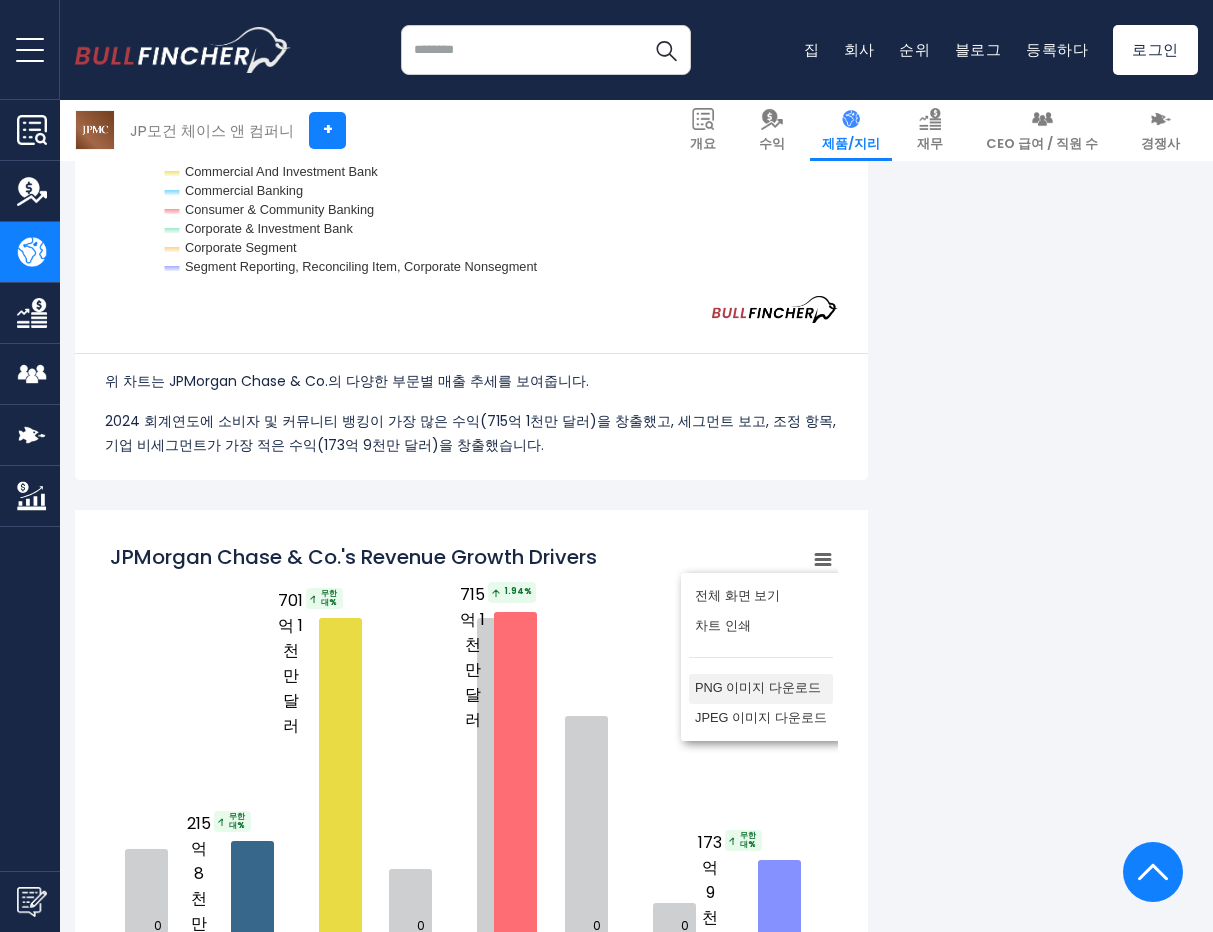 click on "PNG 이미지 다운로드" at bounding box center (758, 687) 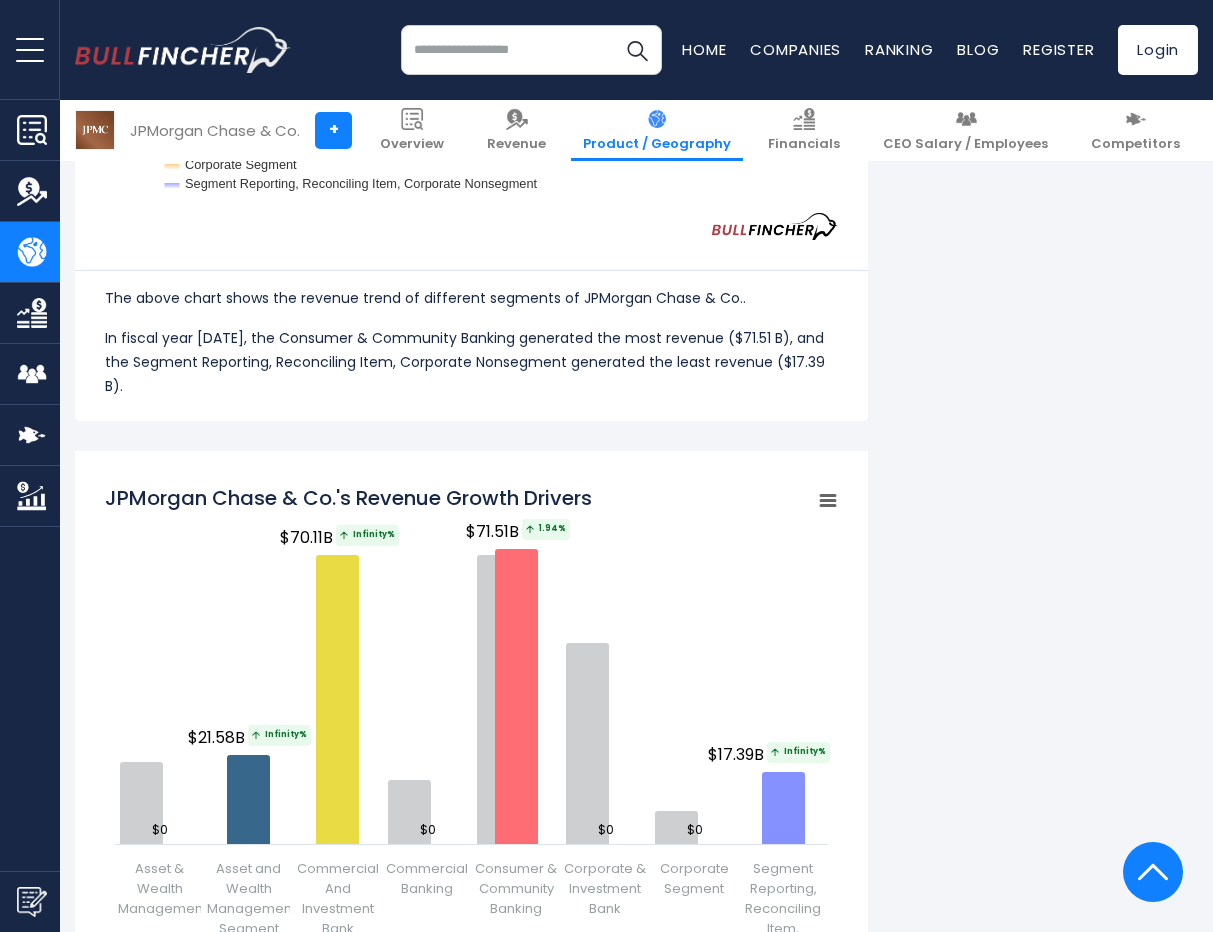 scroll, scrollTop: 2316, scrollLeft: 0, axis: vertical 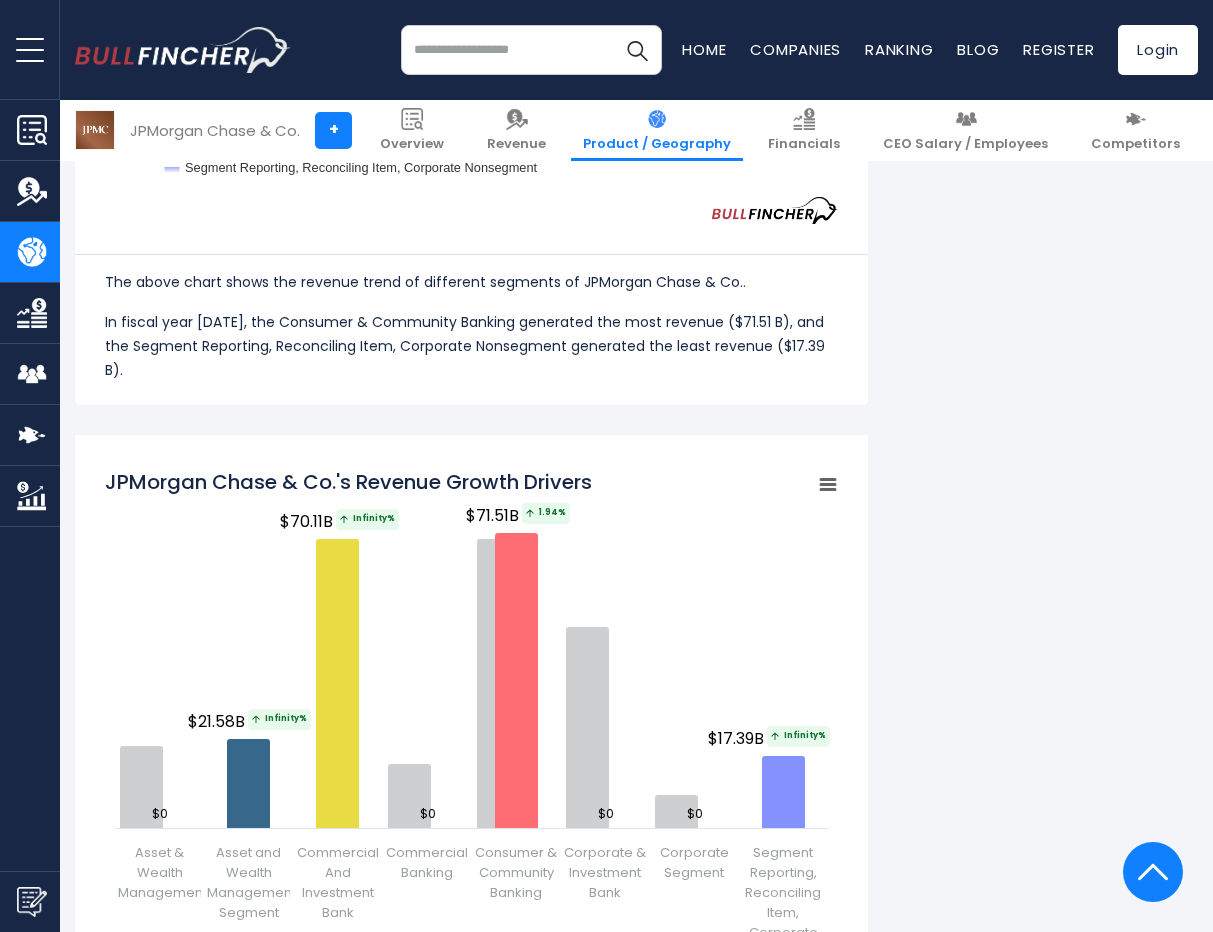 click on "JPMorgan Chase & Co.'s Revenue by Segment
In fiscal year 2024,
JPMorgan Chase & Co.'s
revenue by segment (products & services) are as follows:
Asset and Wealth Management Segment:
$21.58 B
Commercial And Investment Bank: Consumer & Community Banking: Check out  ​" at bounding box center (636, 494) 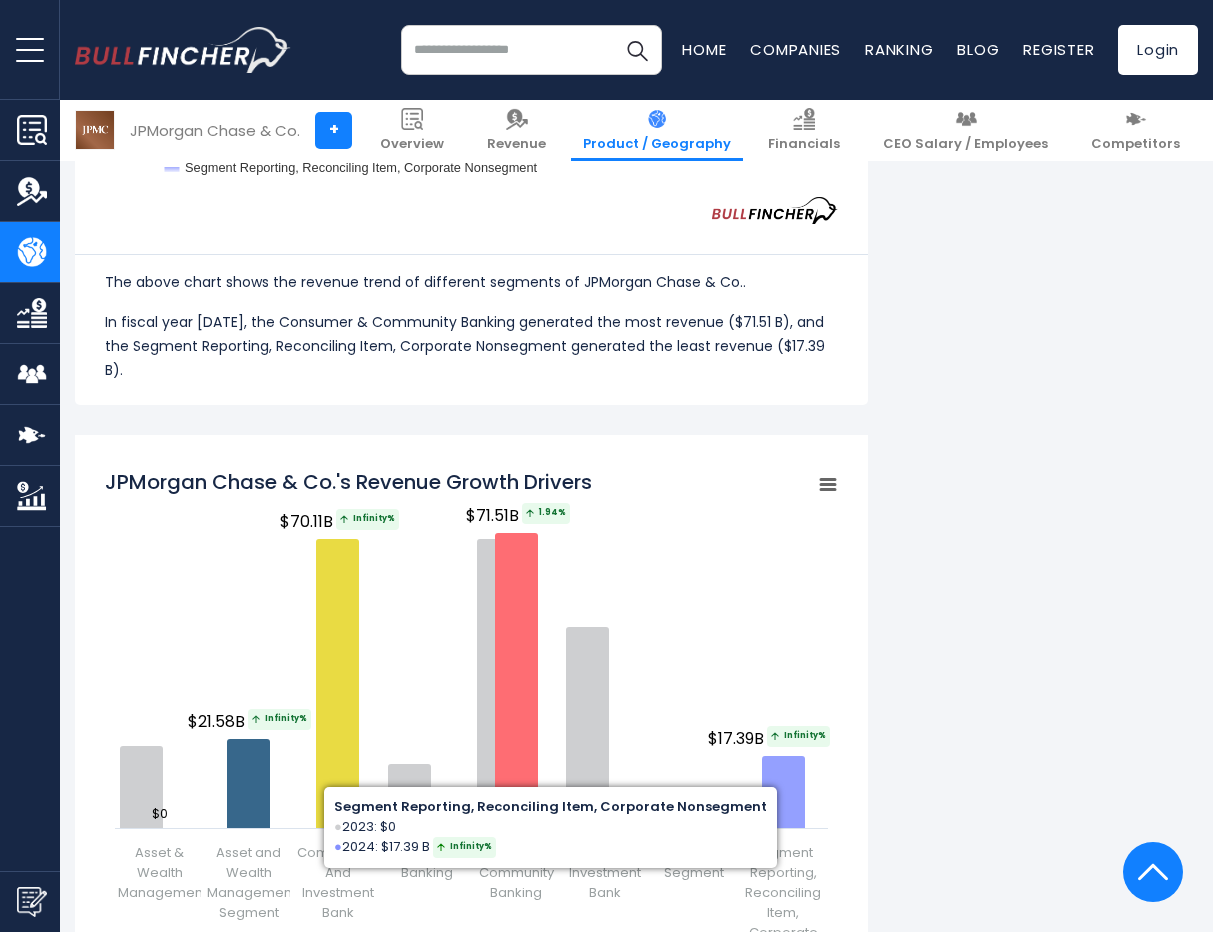 click 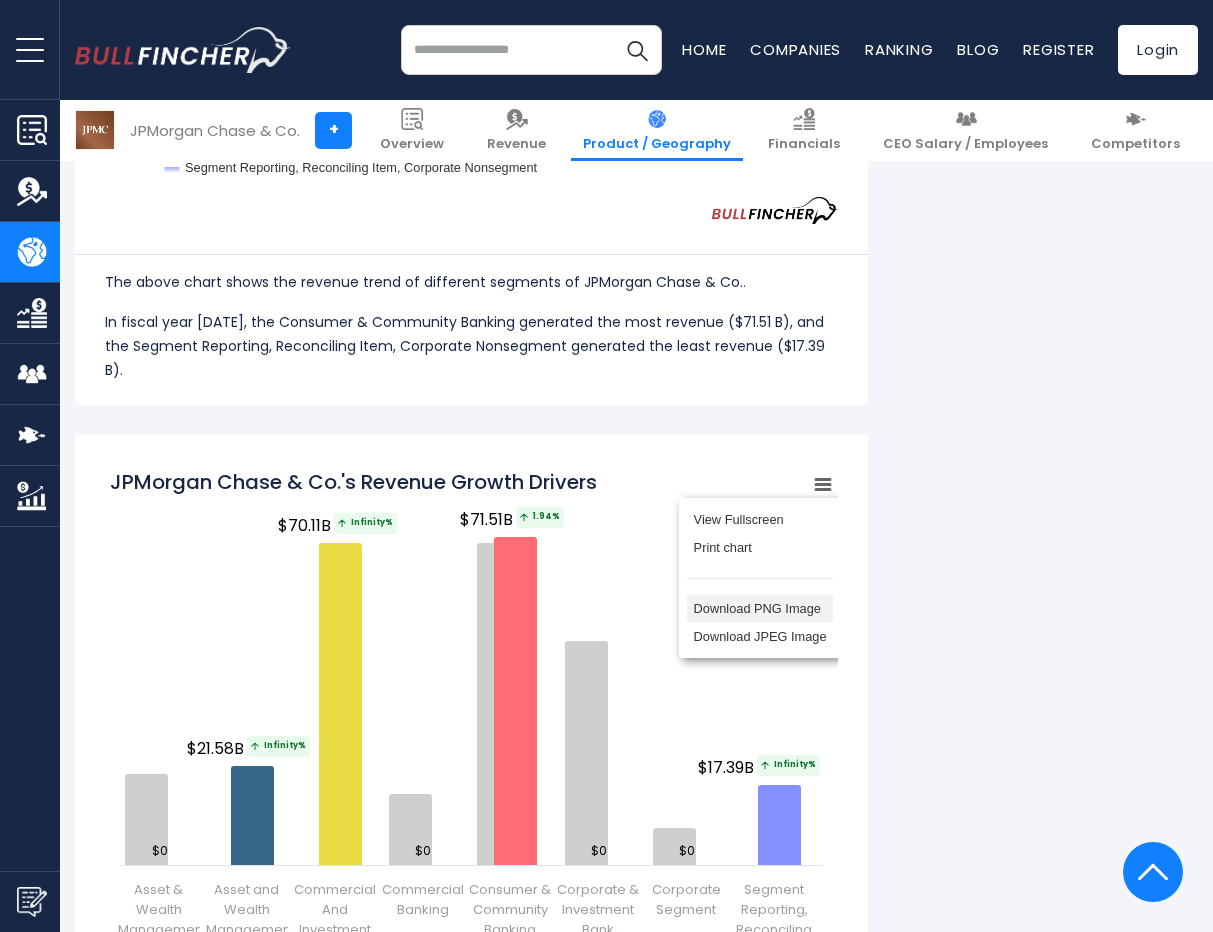 click on "Download PNG Image" at bounding box center (760, 609) 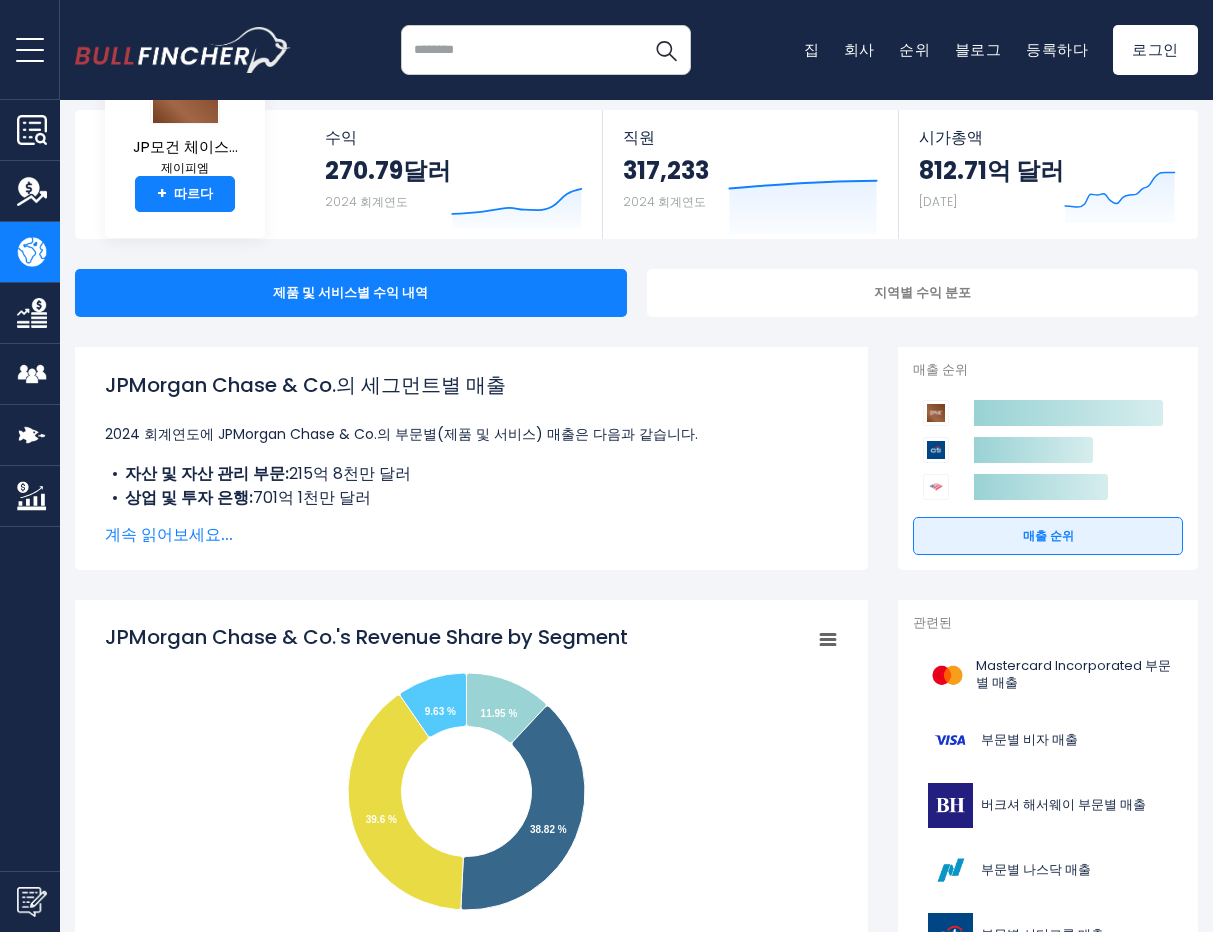 scroll, scrollTop: 0, scrollLeft: 0, axis: both 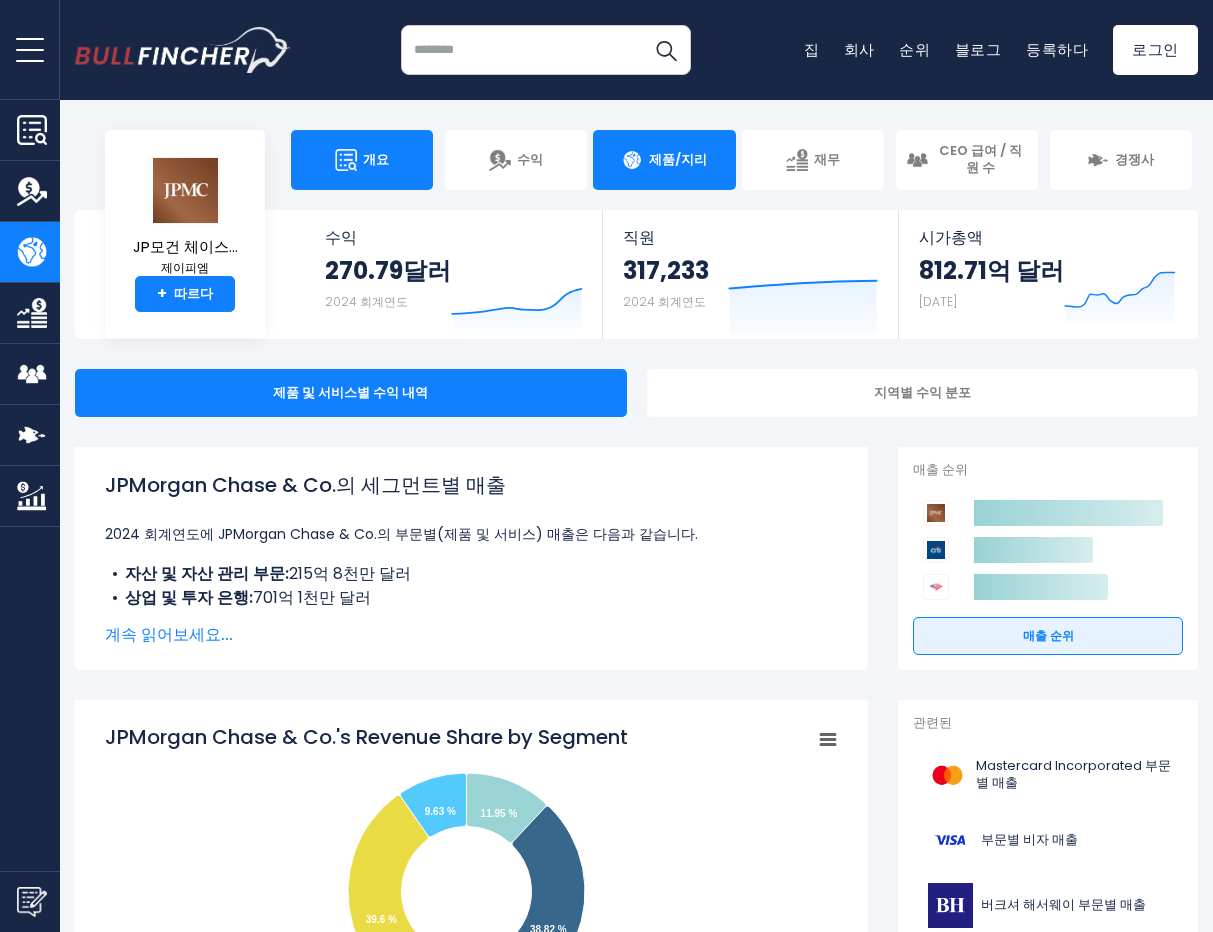 click on "개요" at bounding box center (362, 160) 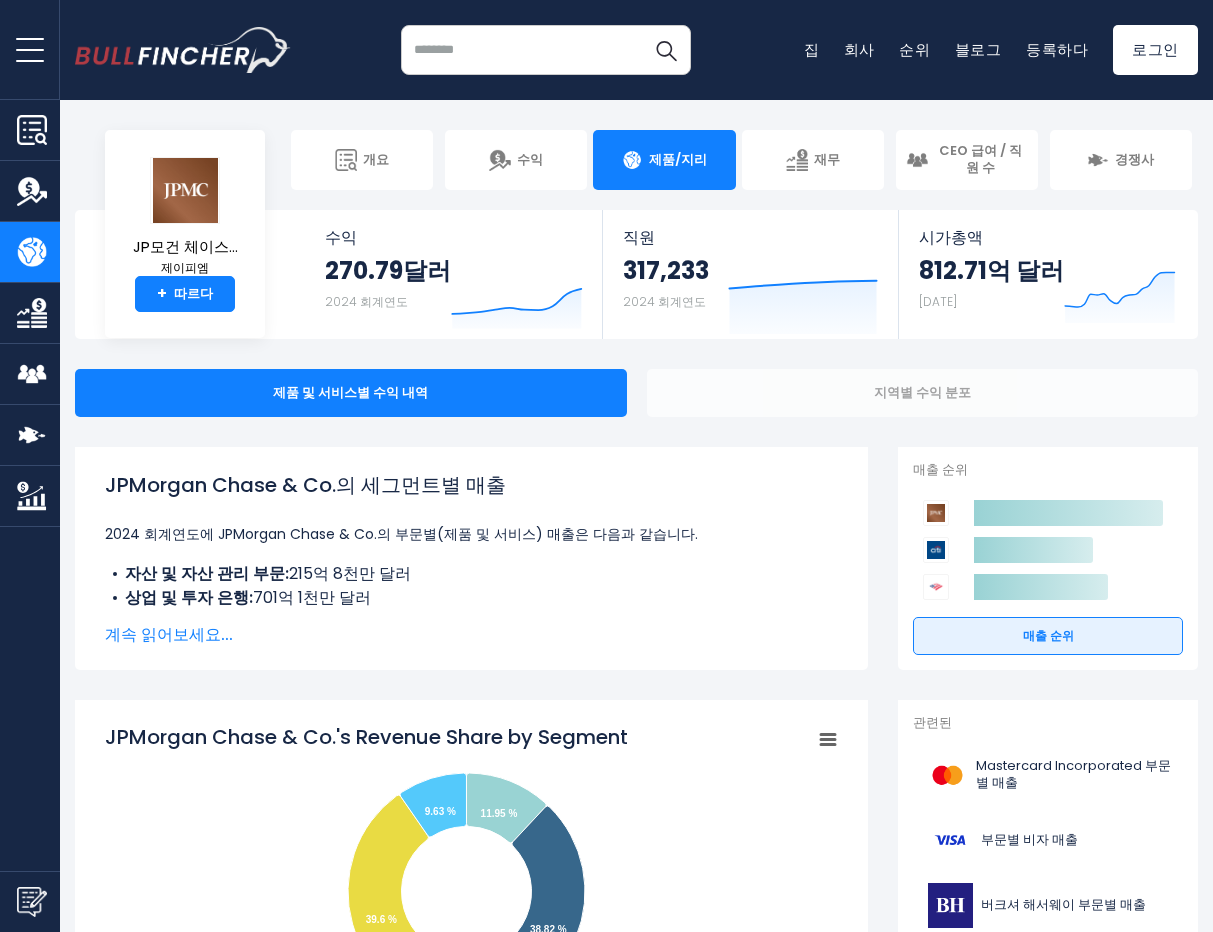 click on "지역별 수익 분포" at bounding box center (923, 393) 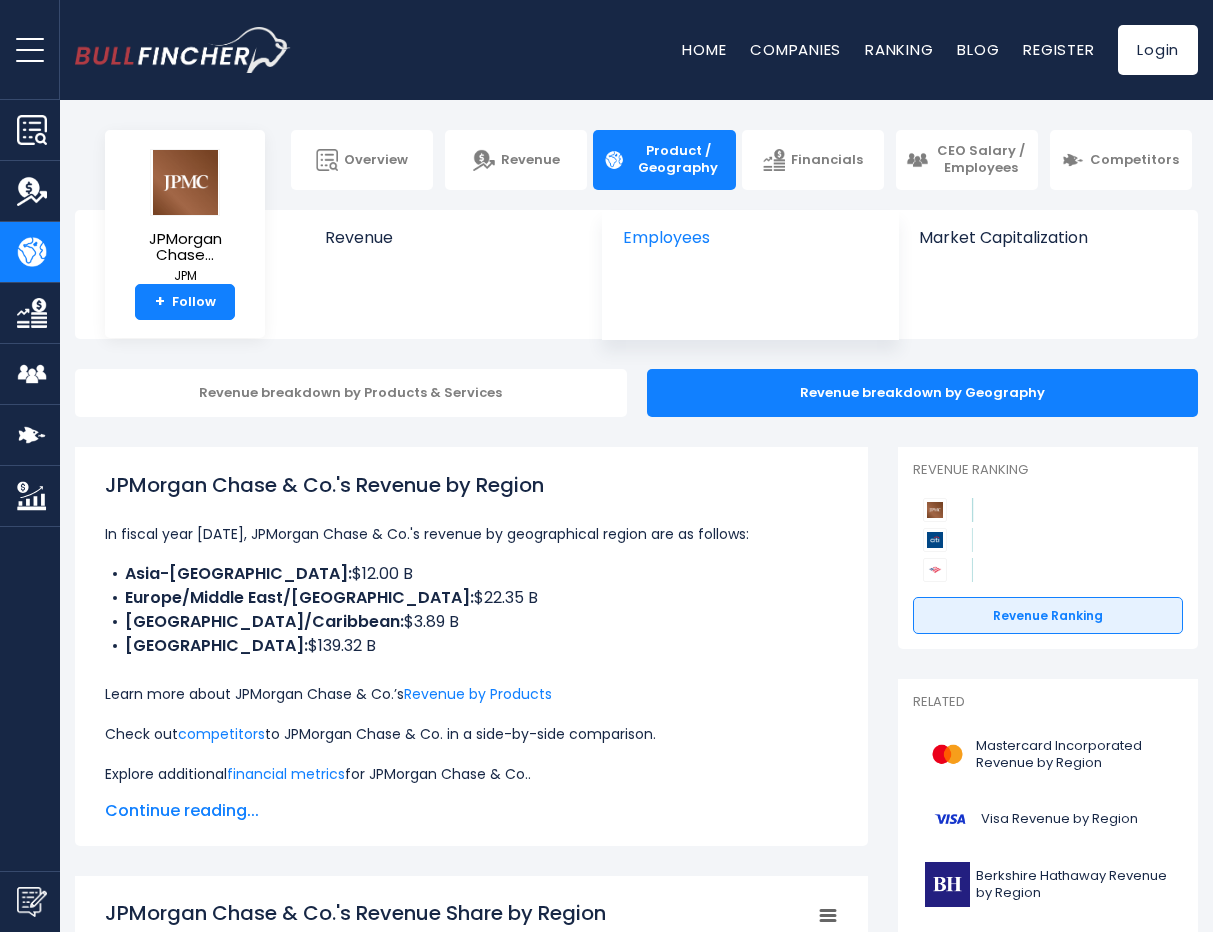 scroll, scrollTop: 100, scrollLeft: 0, axis: vertical 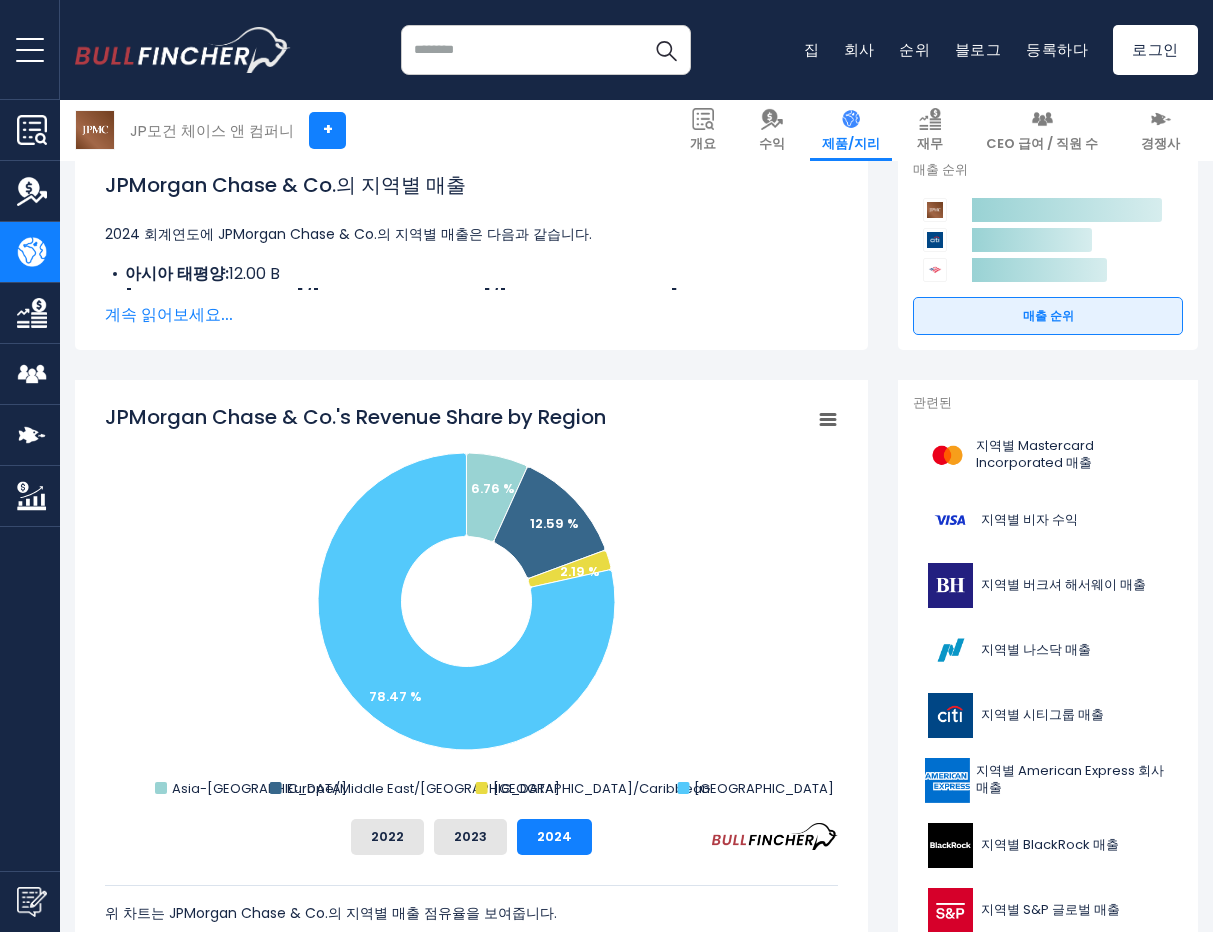 click on "계속 읽어보세요..." at bounding box center (169, 314) 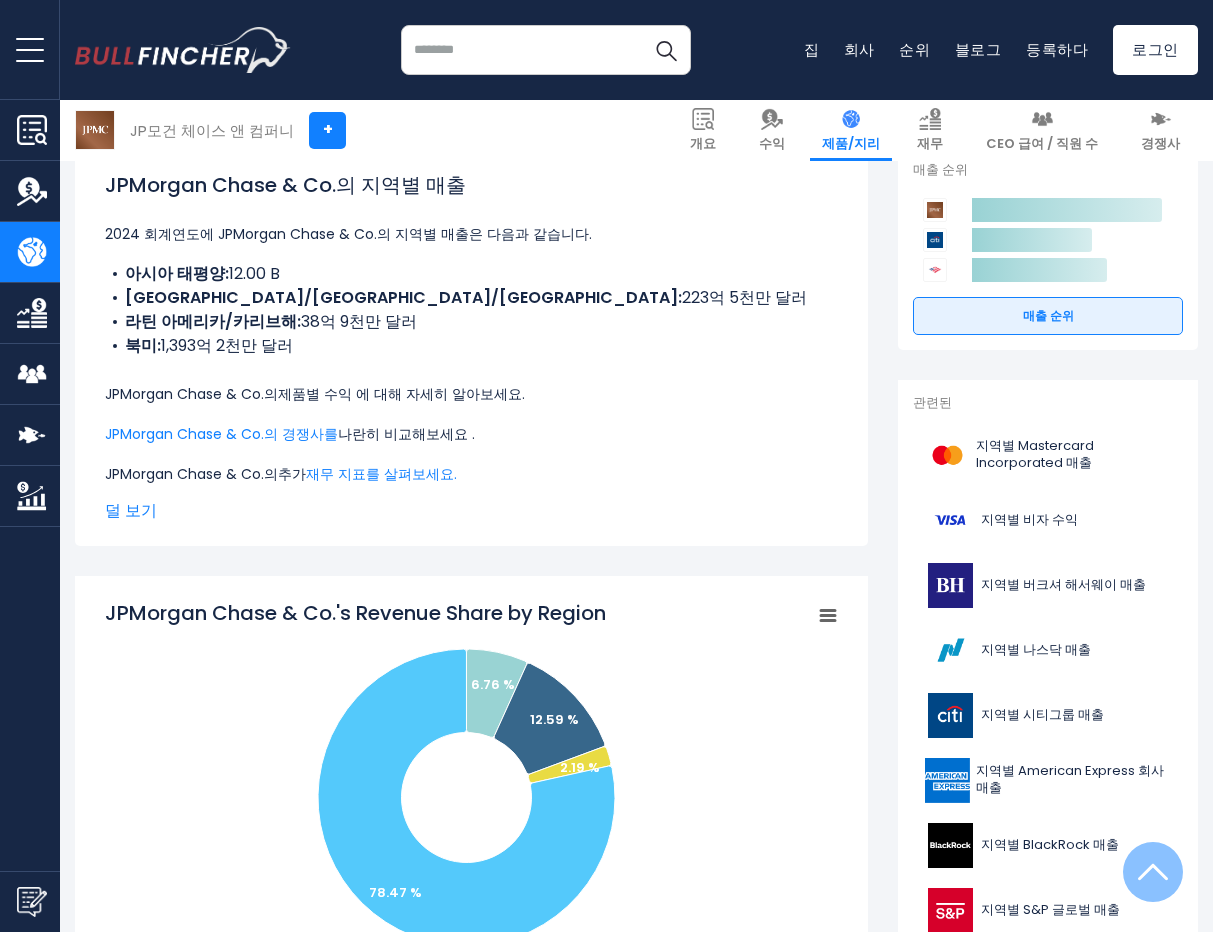 scroll, scrollTop: 800, scrollLeft: 0, axis: vertical 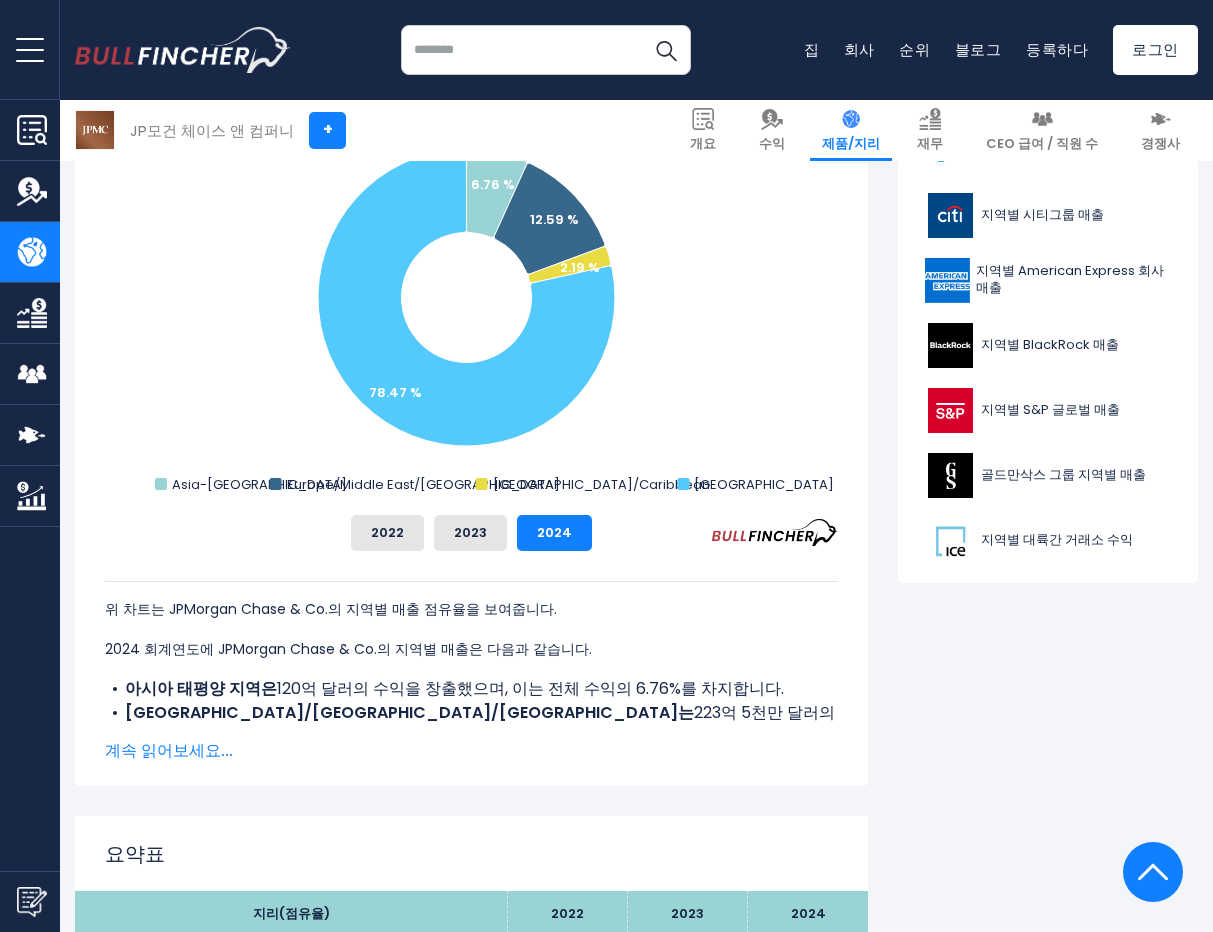 click on "2024 회계연도에 JPMorgan Chase & Co.의 지역별 매출은 다음과 같습니다." at bounding box center (471, 649) 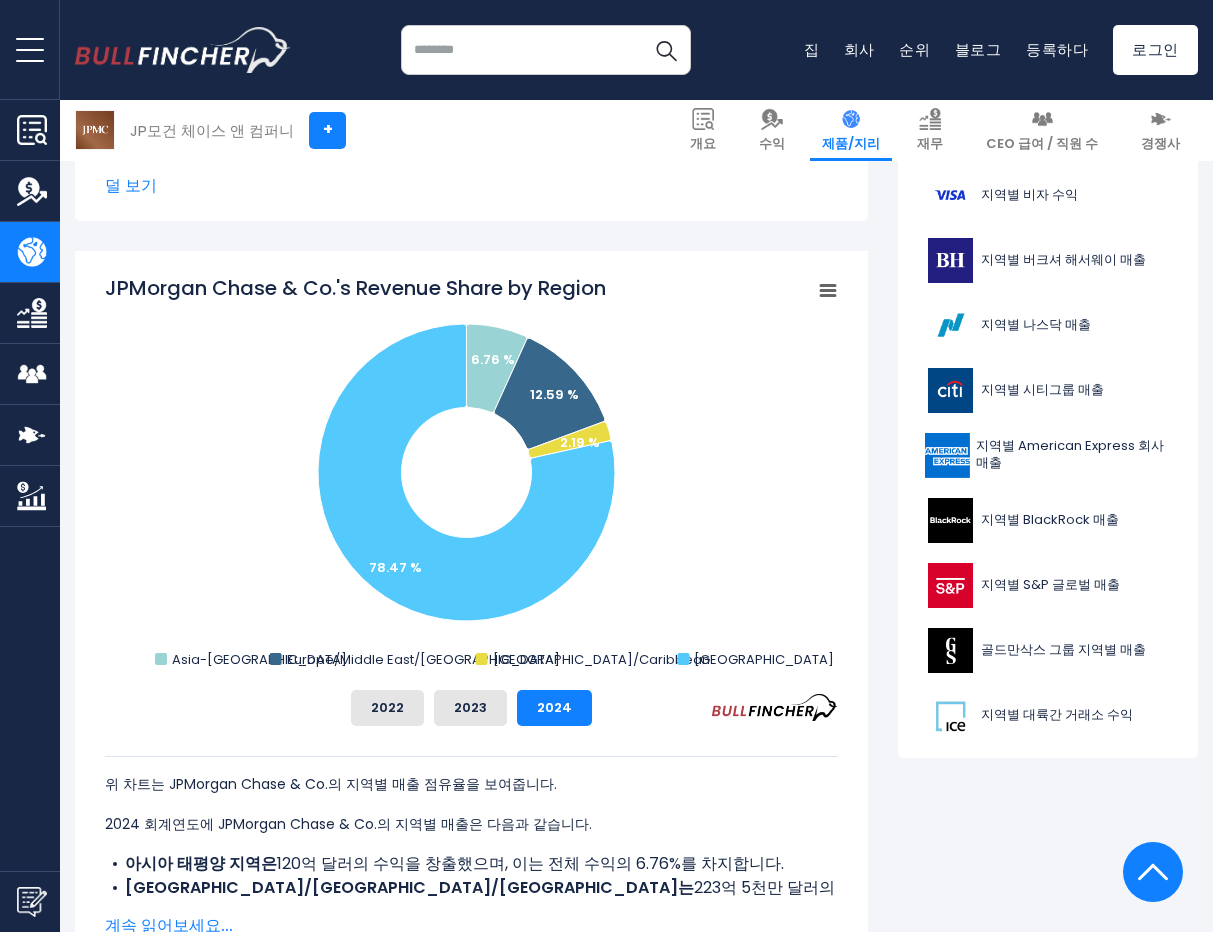 scroll, scrollTop: 600, scrollLeft: 0, axis: vertical 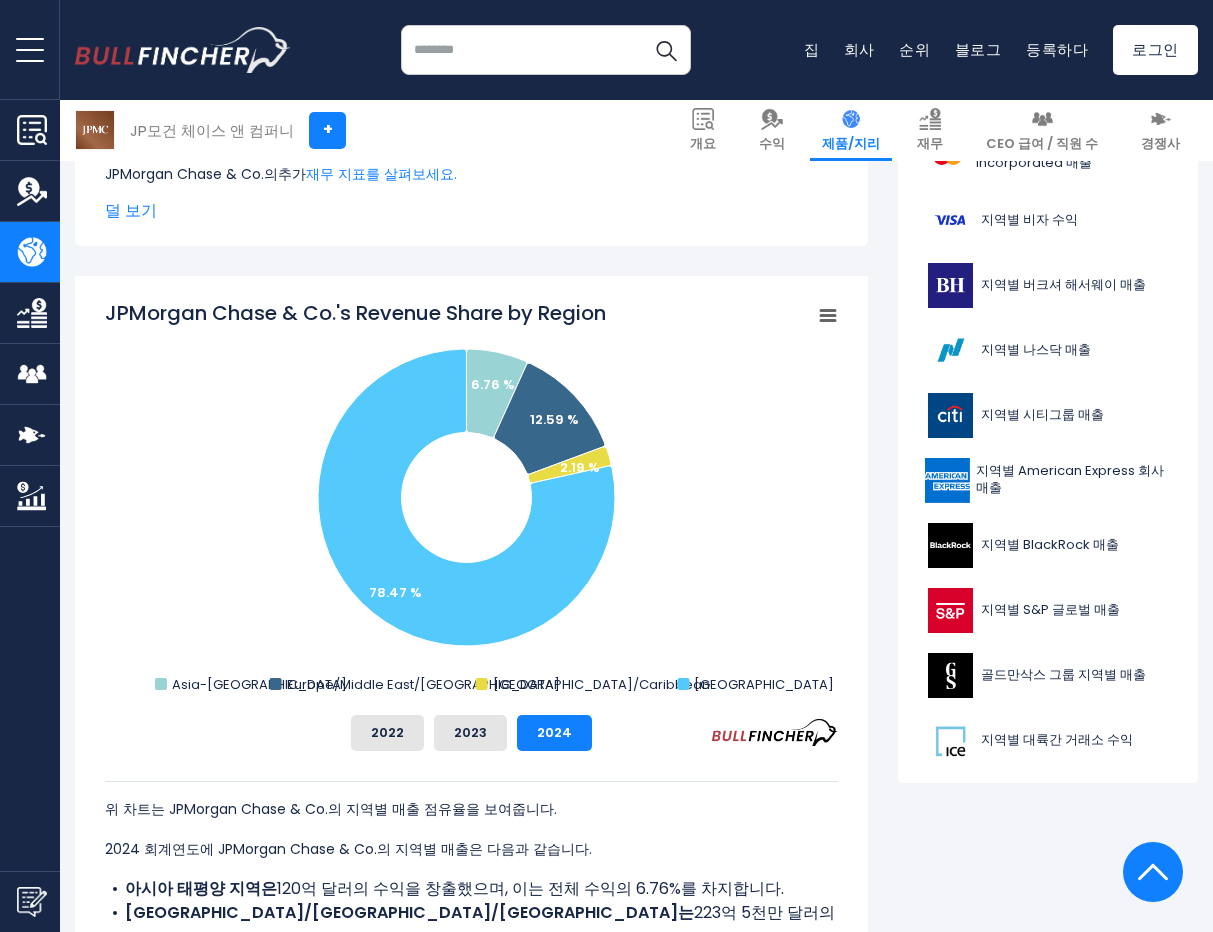 click 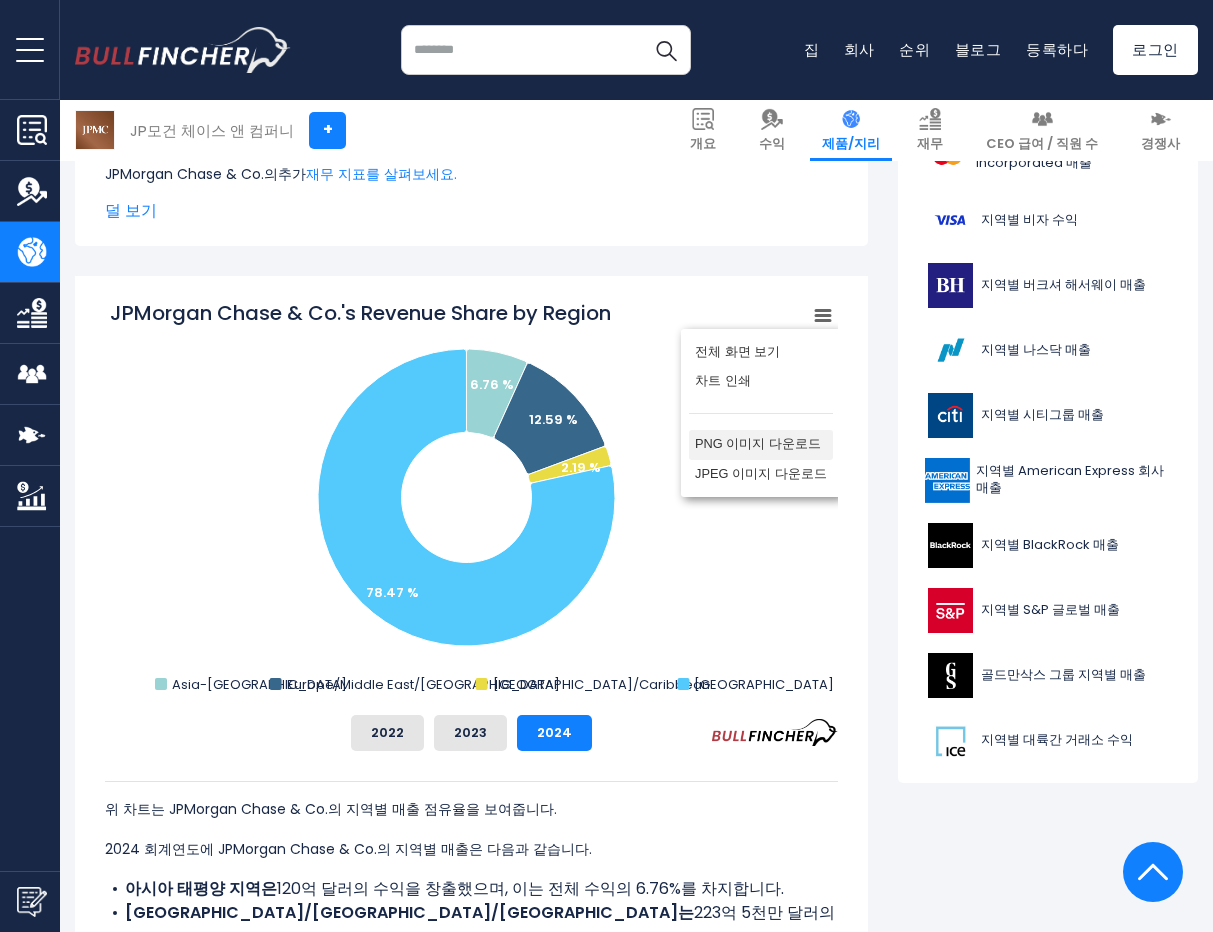 click on "PNG 이미지 다운로드" at bounding box center [758, 443] 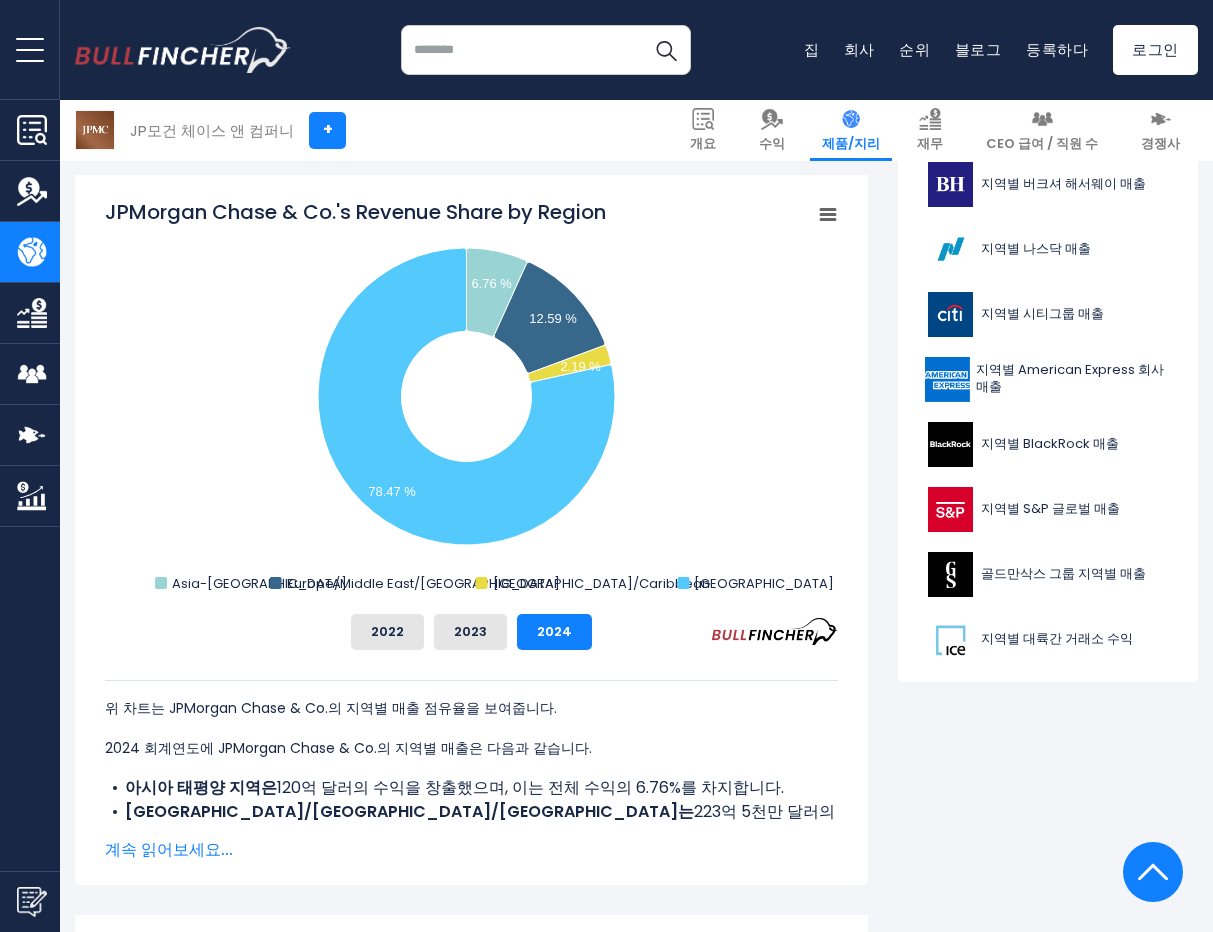 scroll, scrollTop: 900, scrollLeft: 0, axis: vertical 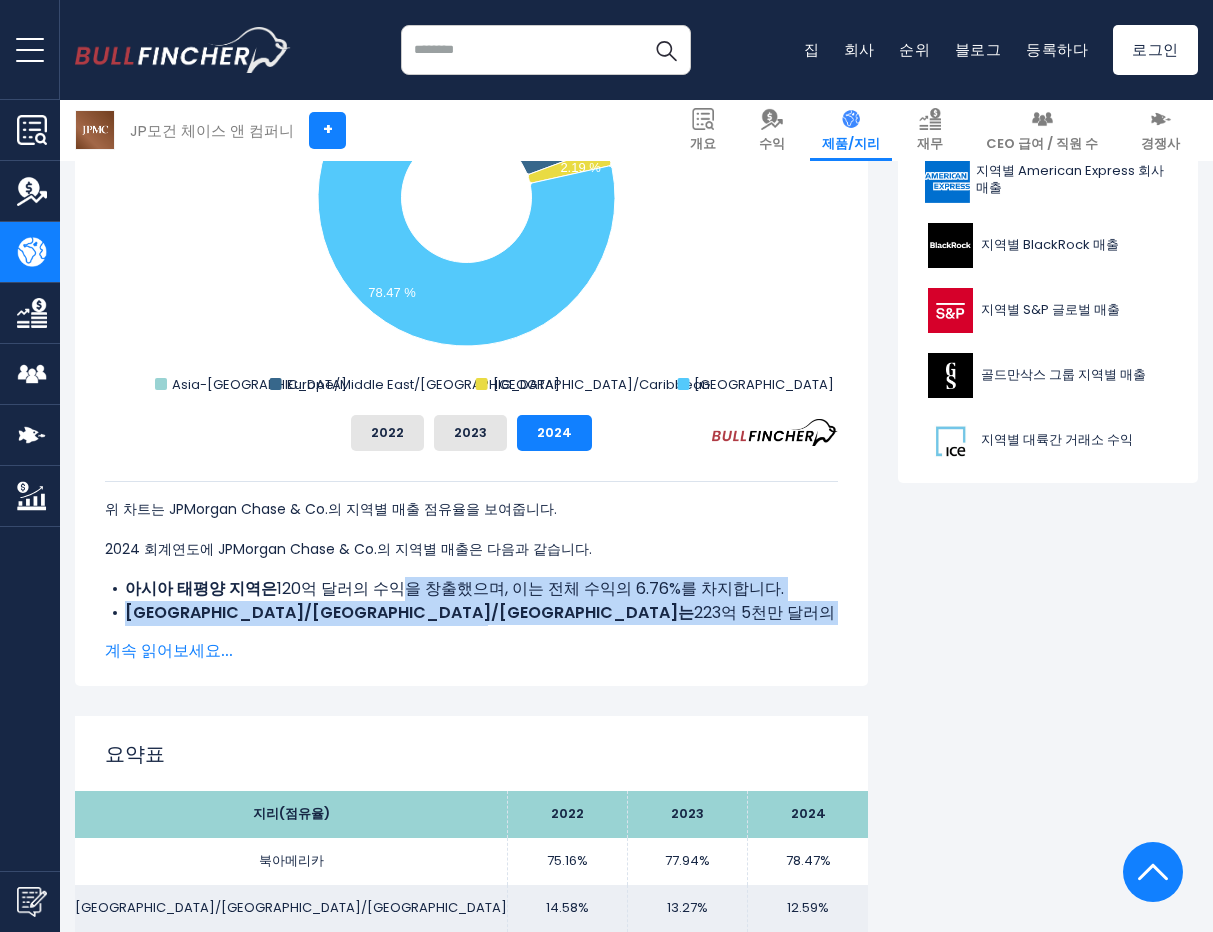 drag, startPoint x: 370, startPoint y: 584, endPoint x: 749, endPoint y: 610, distance: 379.89078 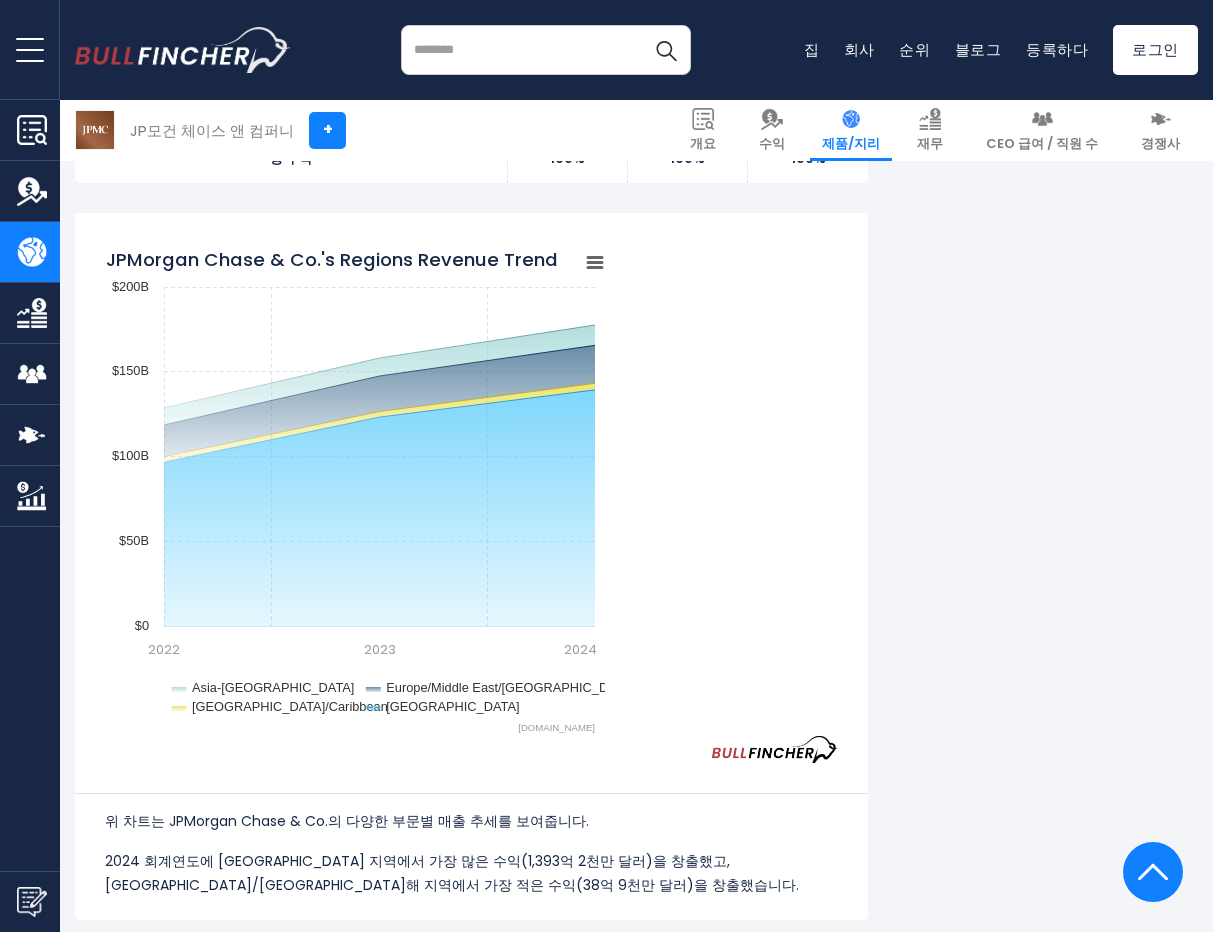 scroll, scrollTop: 1700, scrollLeft: 0, axis: vertical 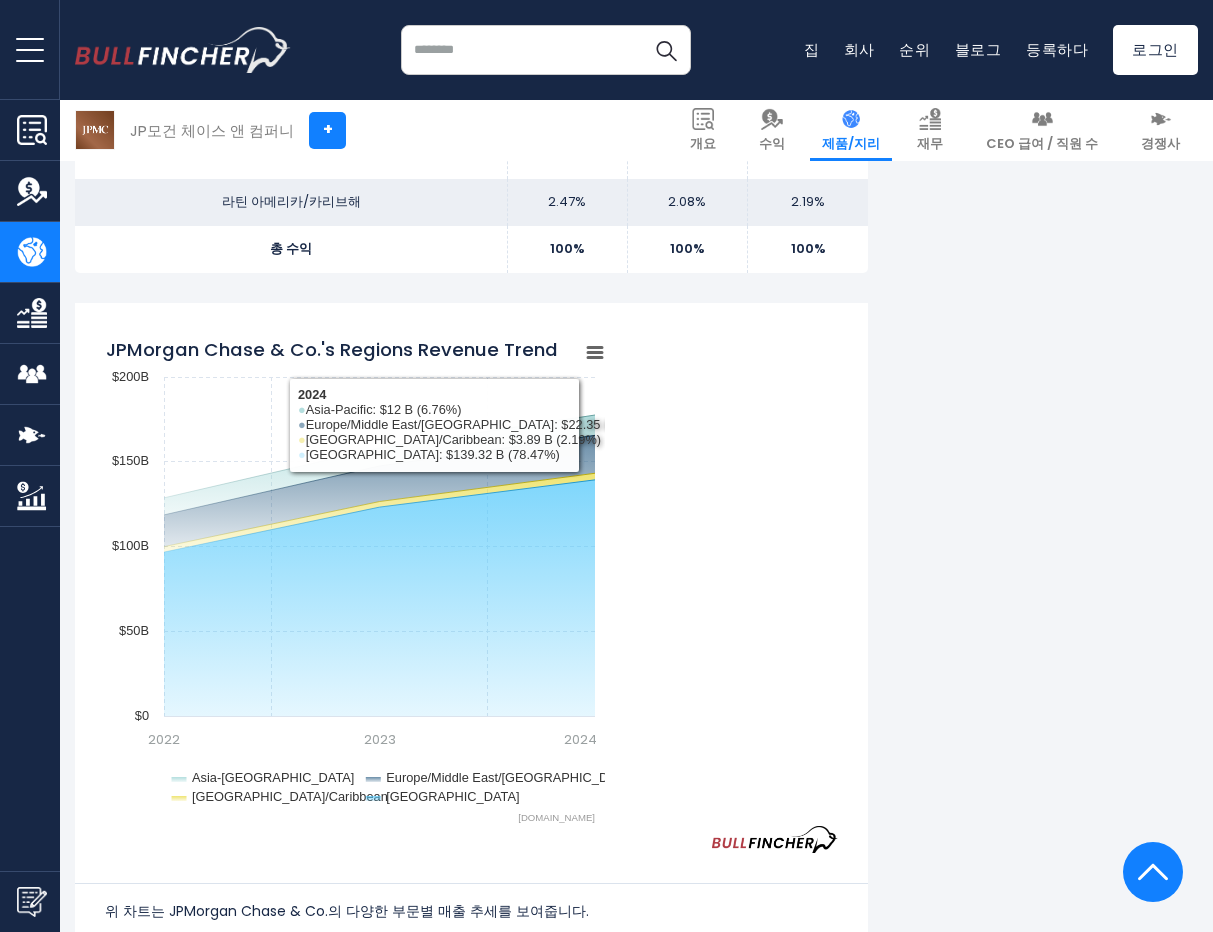 click 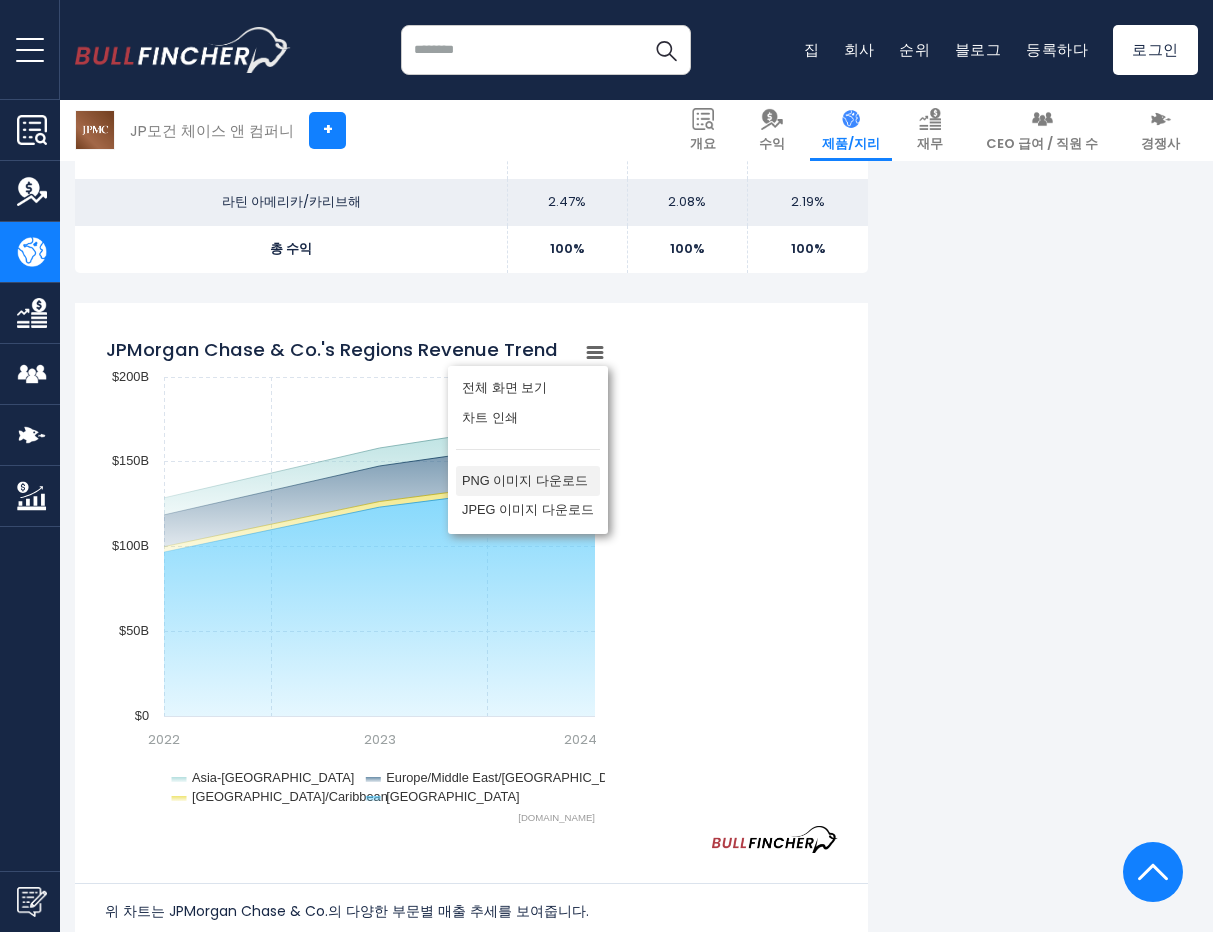 click on "PNG 이미지 다운로드" at bounding box center [525, 480] 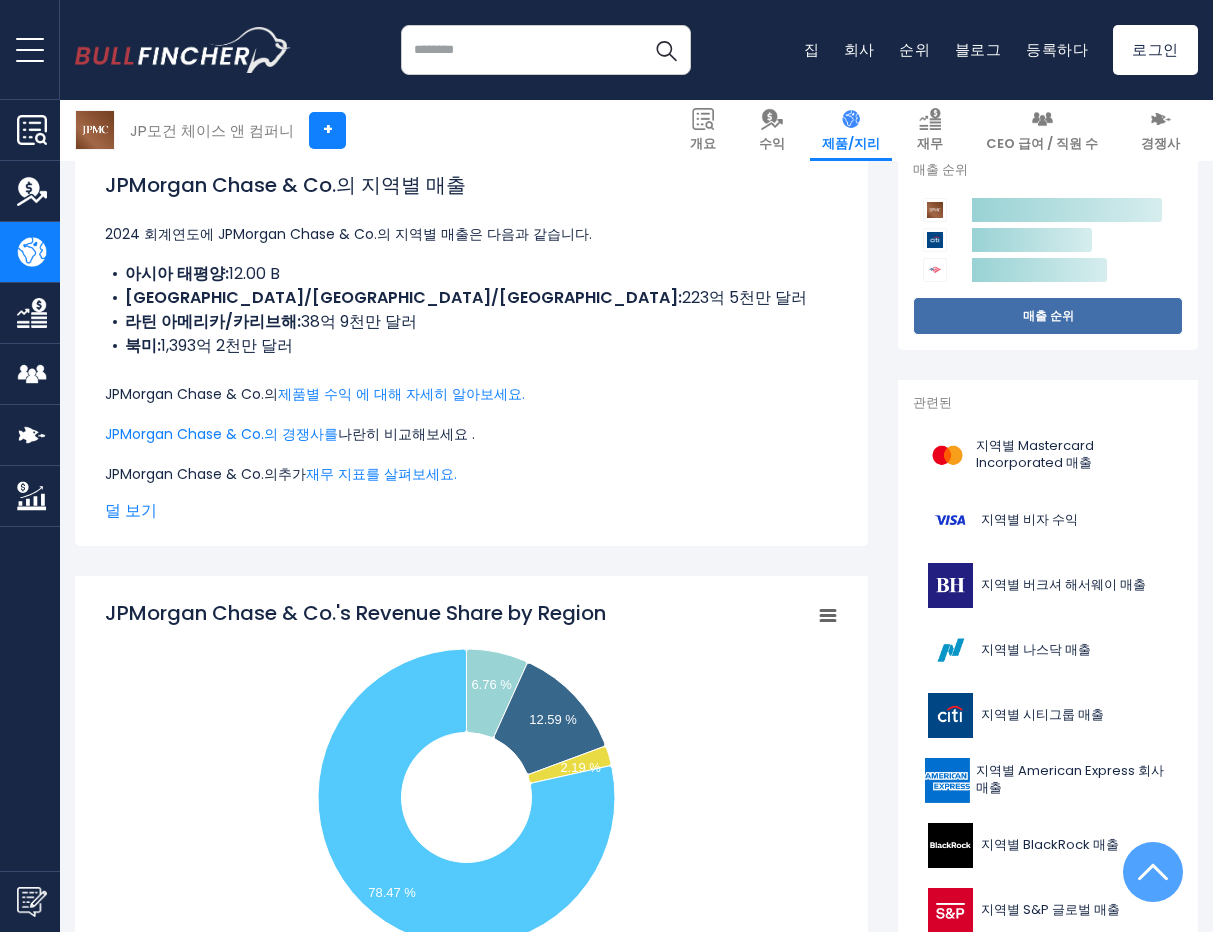 scroll, scrollTop: 0, scrollLeft: 0, axis: both 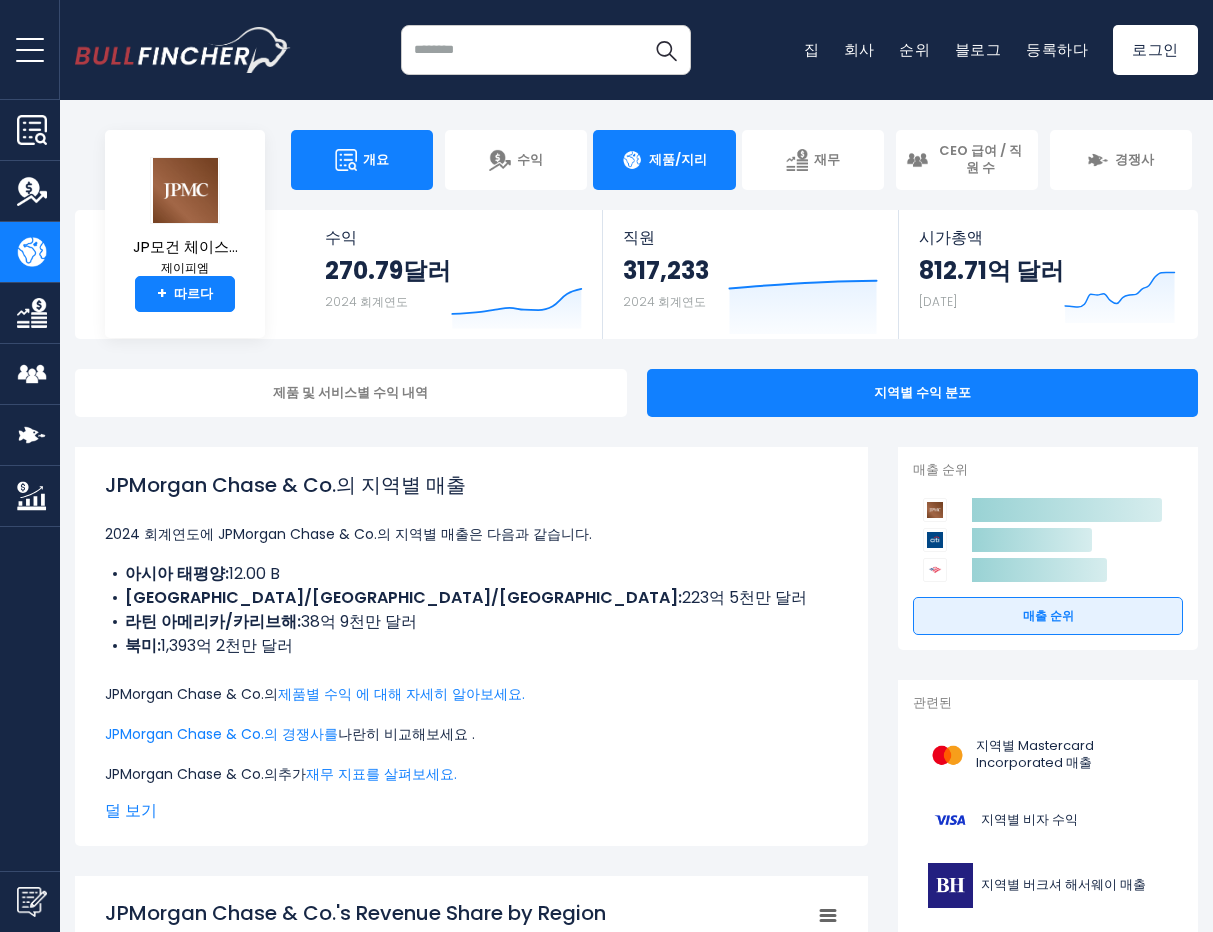 click at bounding box center (346, 160) 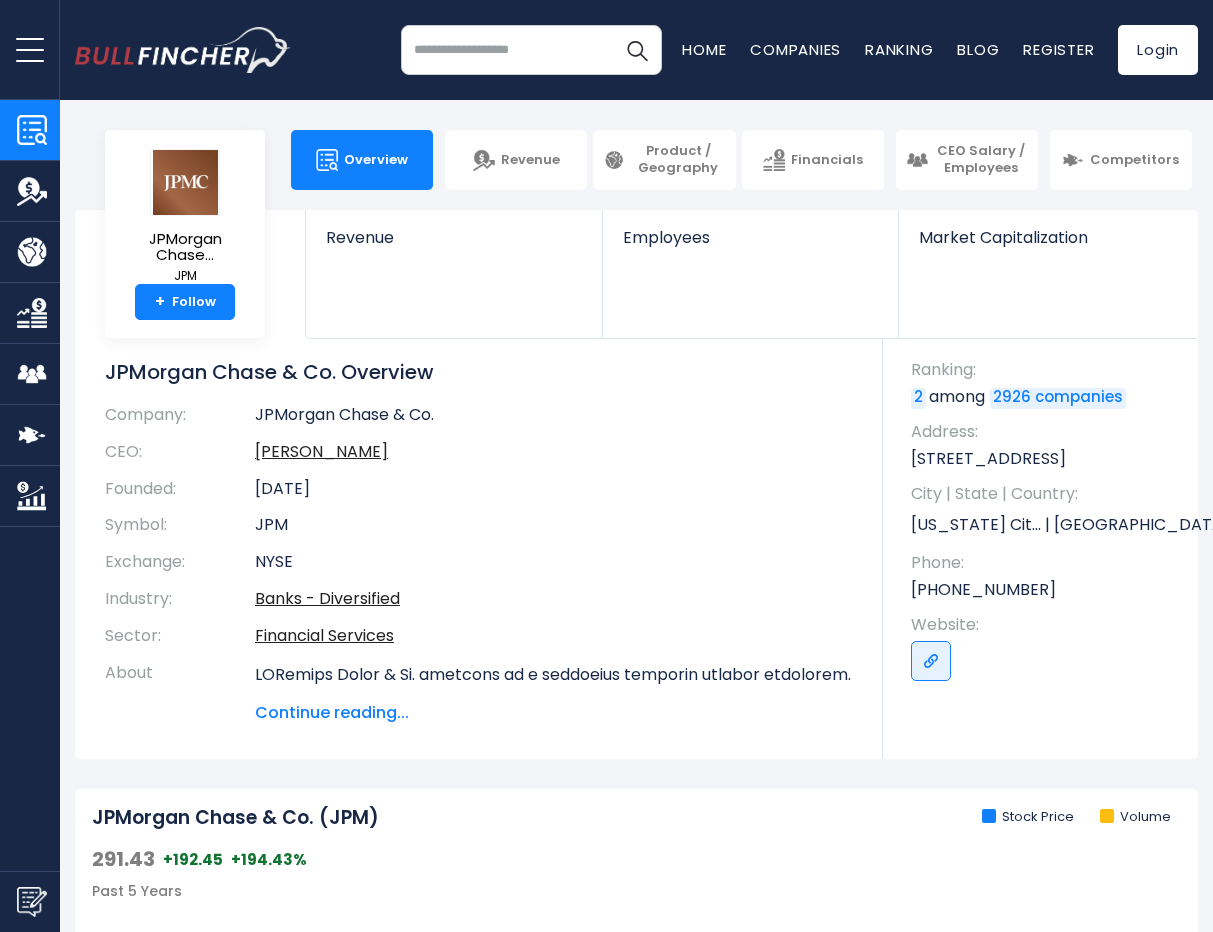 scroll, scrollTop: 0, scrollLeft: 0, axis: both 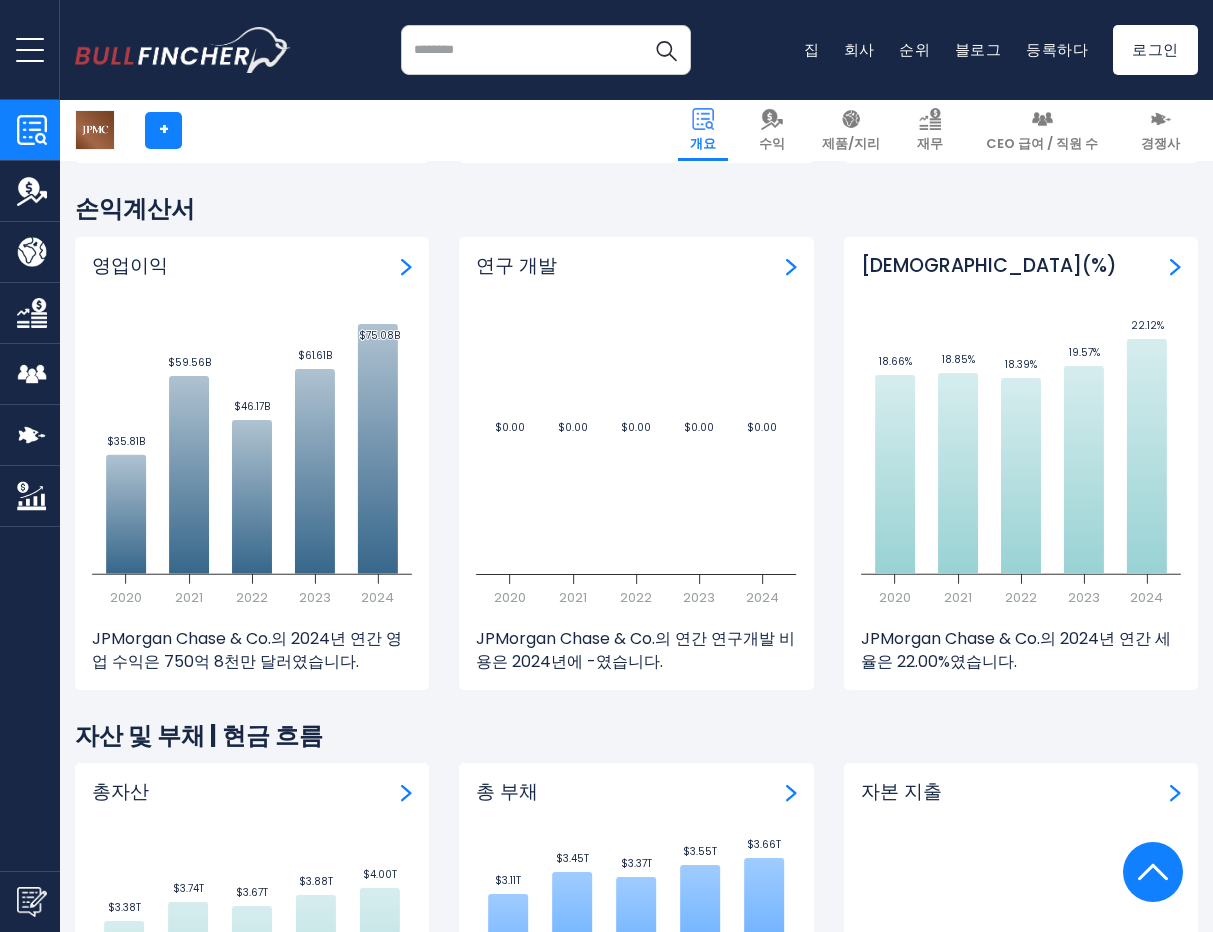 click on "영업이익
Created with Highcharts 12.1.2 $35.81B ​ $35.81B $59.56B ​ $59.56B $46.17B ​ $46.17B $61.61B ​ $61.61B $75.08B ​ $75.08B 2020 2021 2022 2023 2024
JPMorgan Chase & Co.의 2024년 연간 영업 수익은 750억 8천만 달러였습니다." at bounding box center [252, 478] 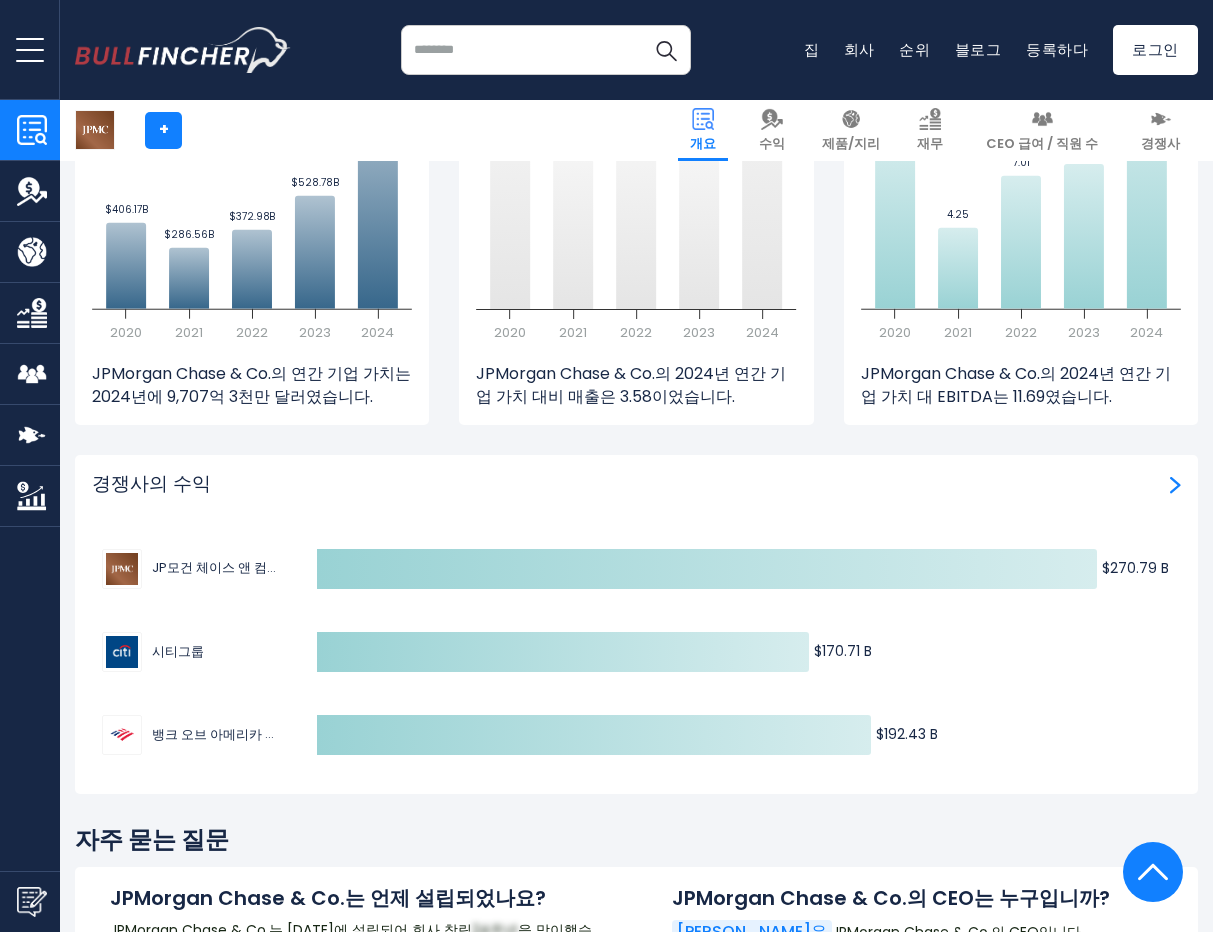 scroll, scrollTop: 5900, scrollLeft: 0, axis: vertical 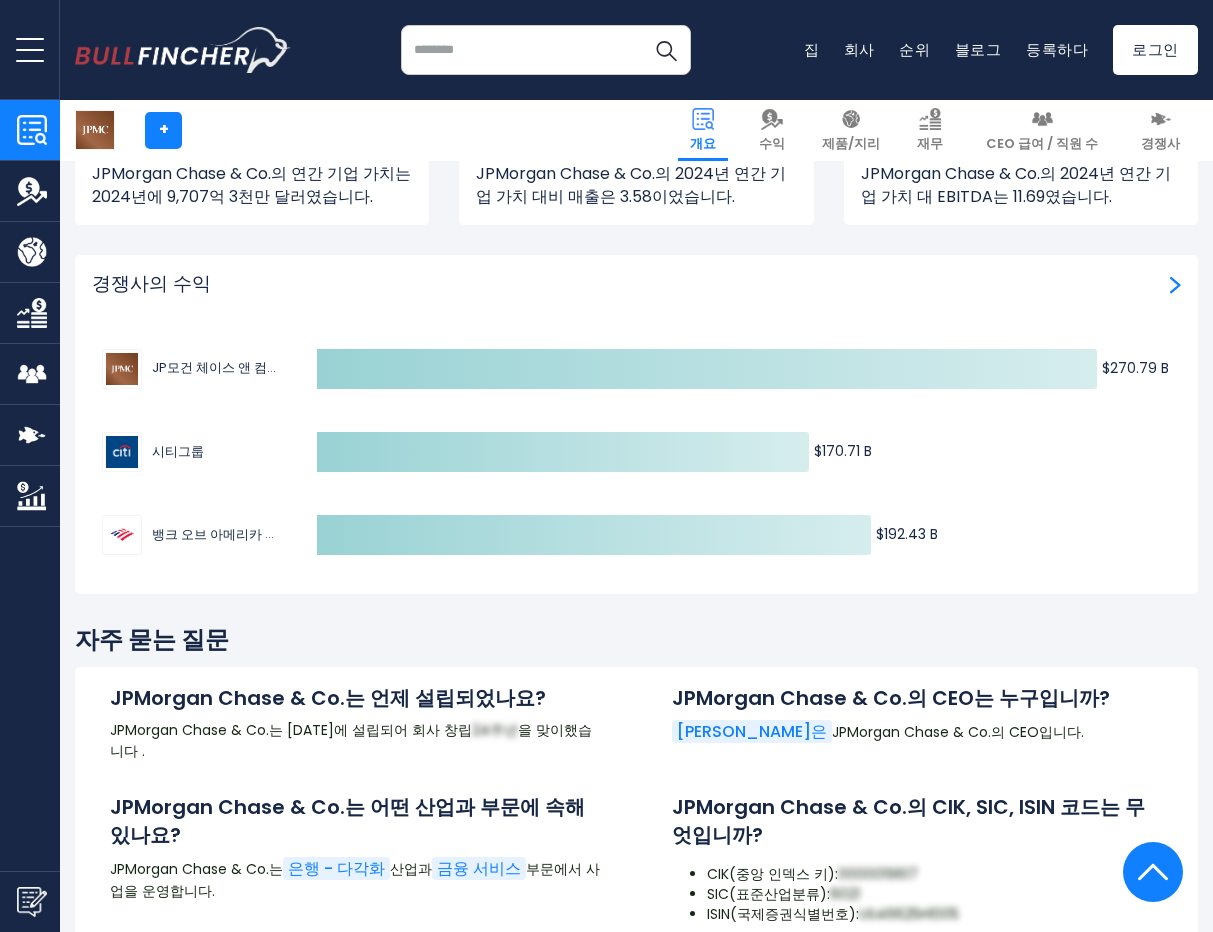click on "경쟁사의 수익" at bounding box center (636, 284) 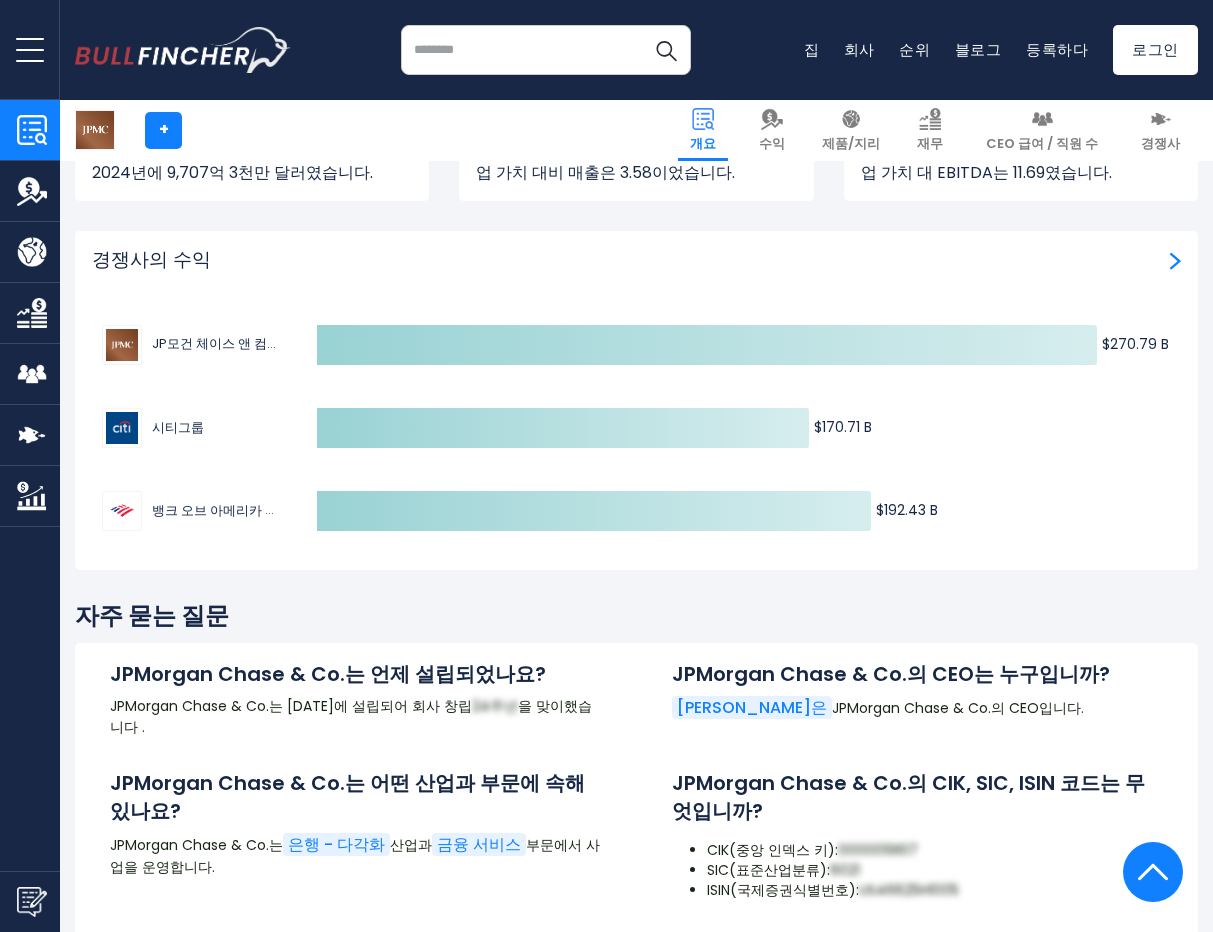 scroll, scrollTop: 5800, scrollLeft: 0, axis: vertical 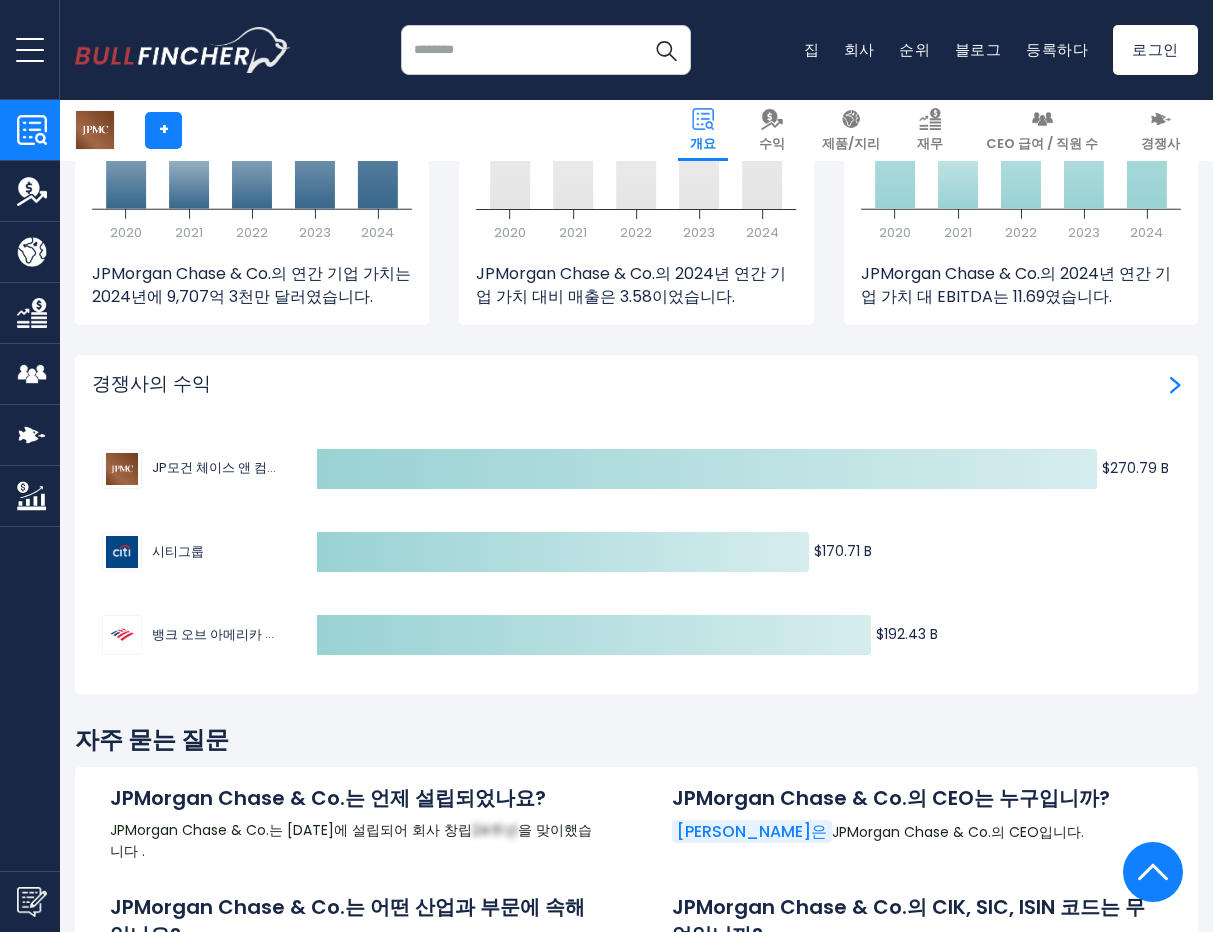 click on "경쟁사의 수익" at bounding box center [636, 384] 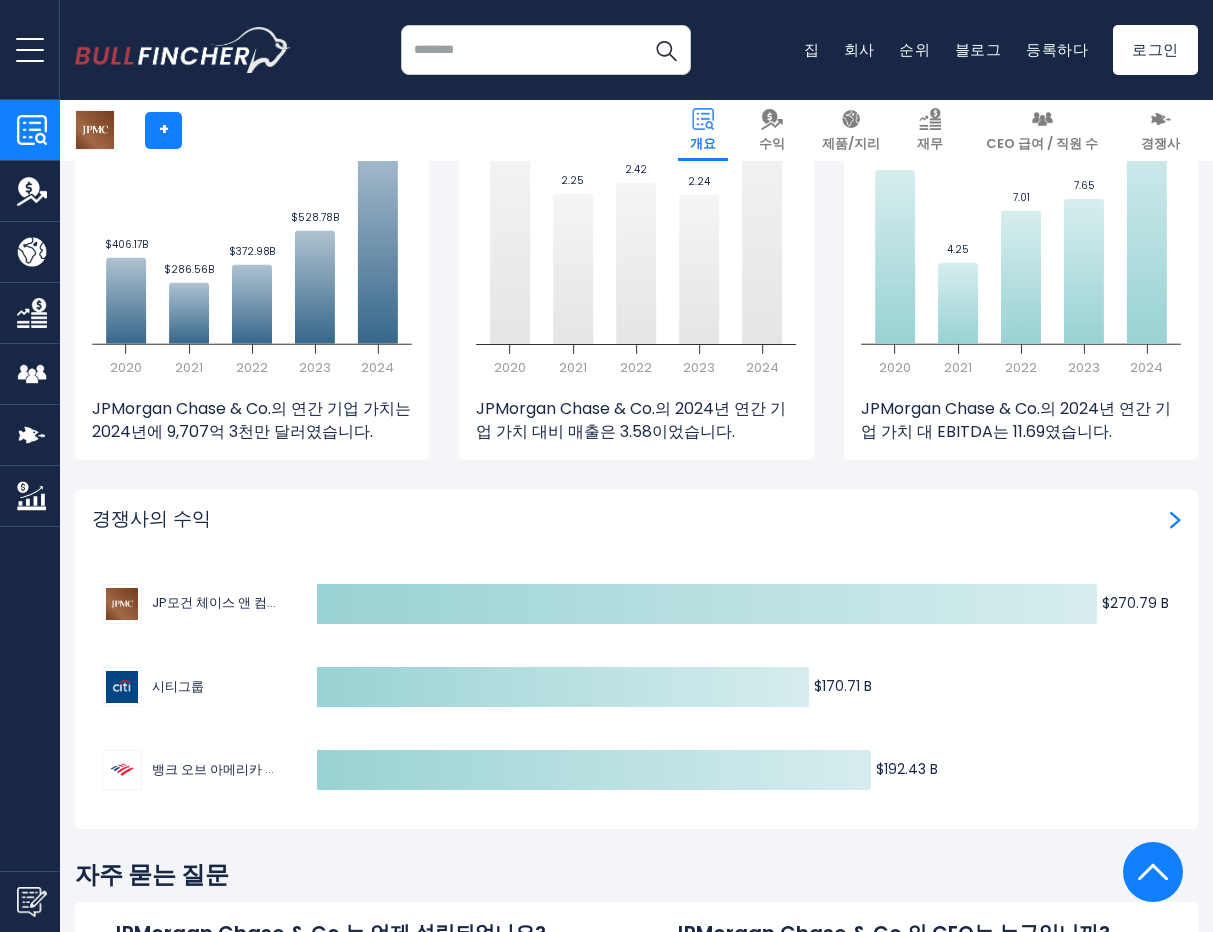 click on "Created with Highcharts 12.1.2 $270.79 B ​ $270.79 B $170.71 B ​ $170.71 B $192.43 B ​ $192.43 B" 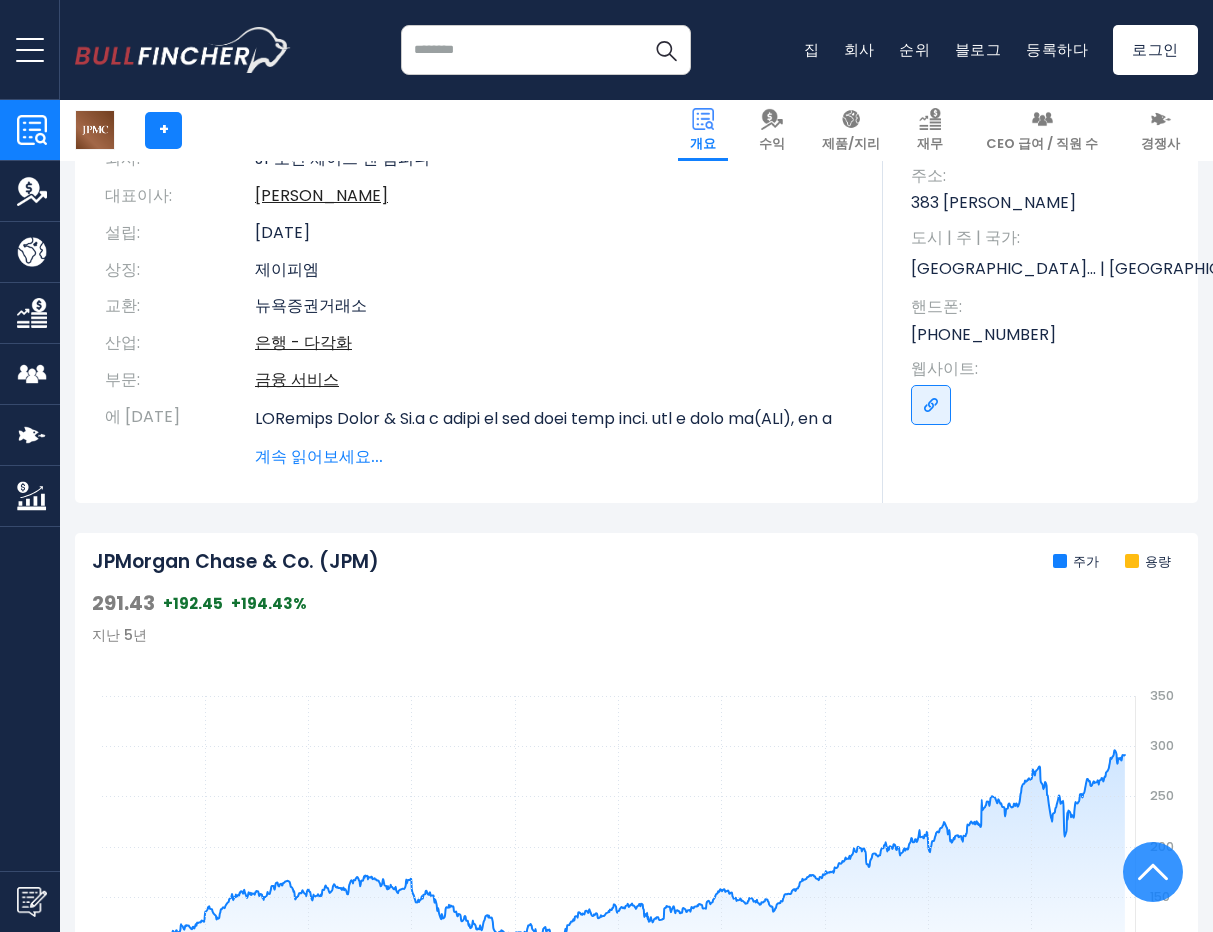 scroll, scrollTop: 189, scrollLeft: 0, axis: vertical 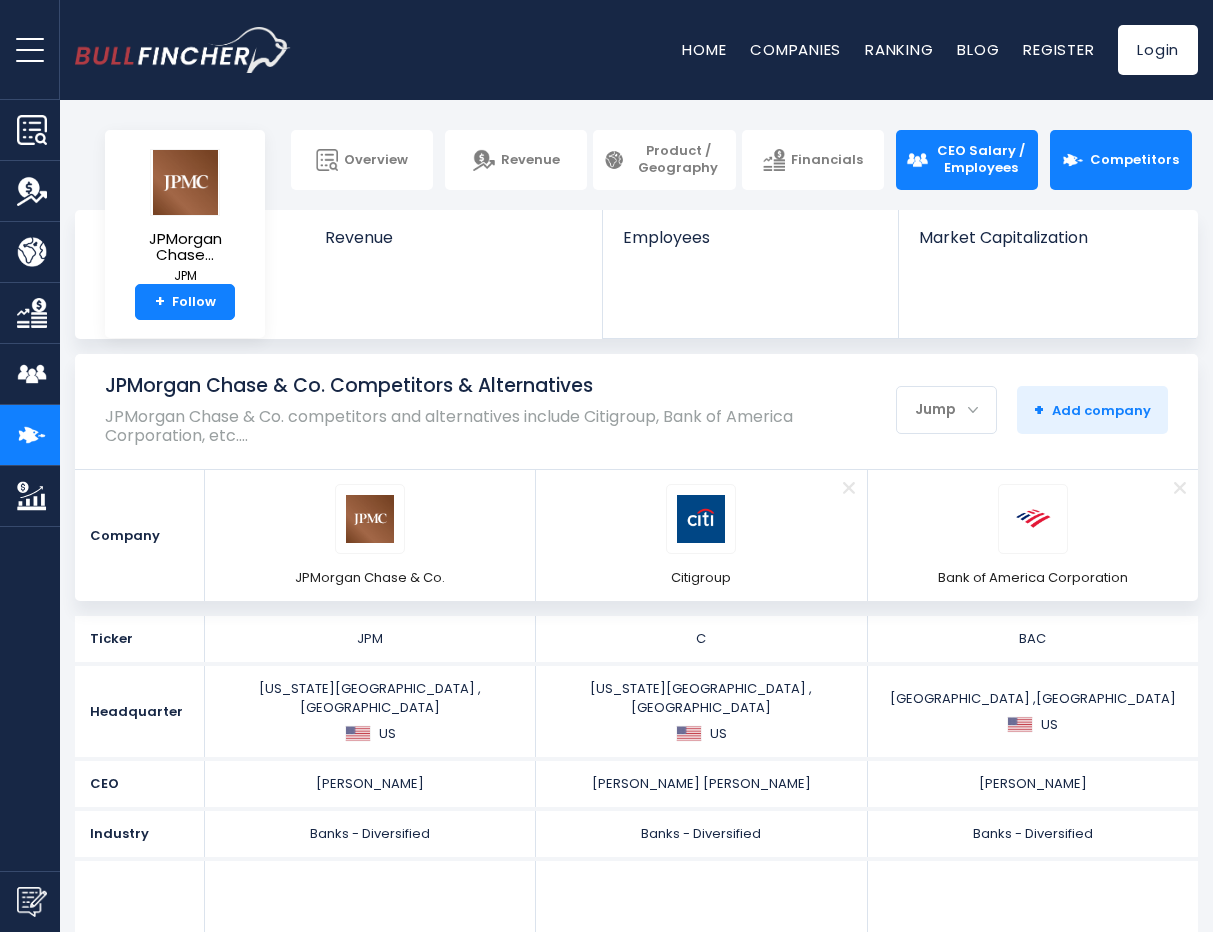 click on "CEO Salary / Employees" at bounding box center (981, 160) 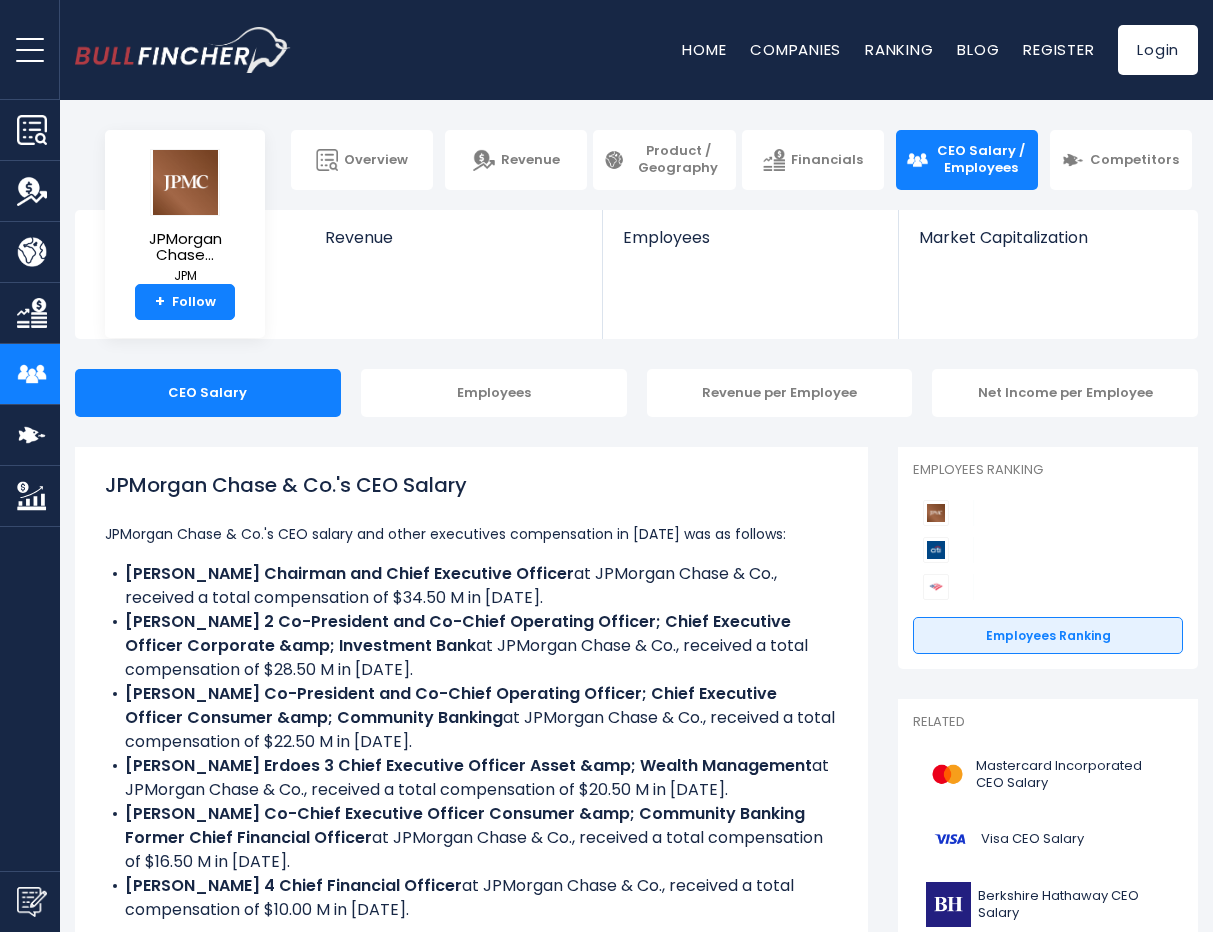 scroll, scrollTop: 0, scrollLeft: 0, axis: both 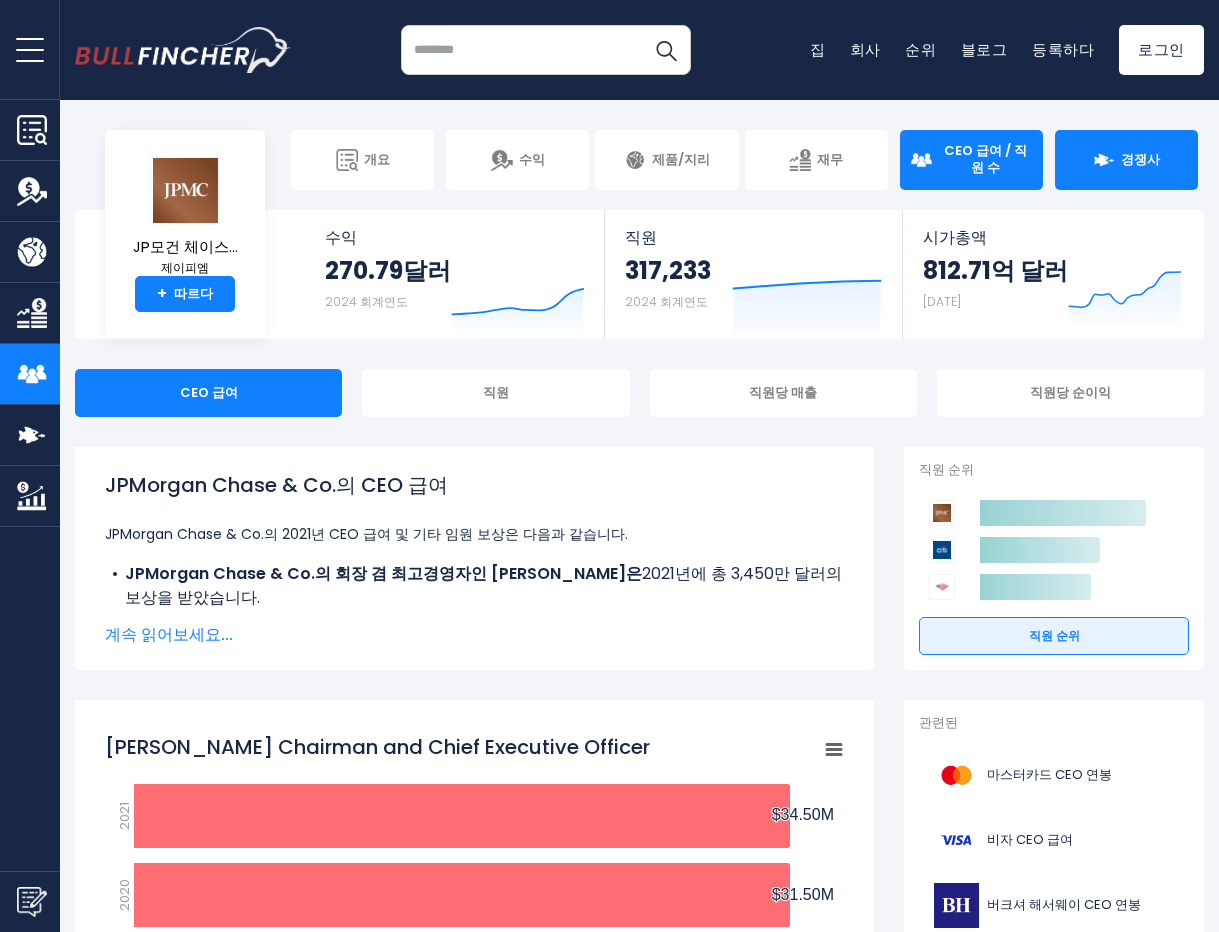 click at bounding box center (1104, 160) 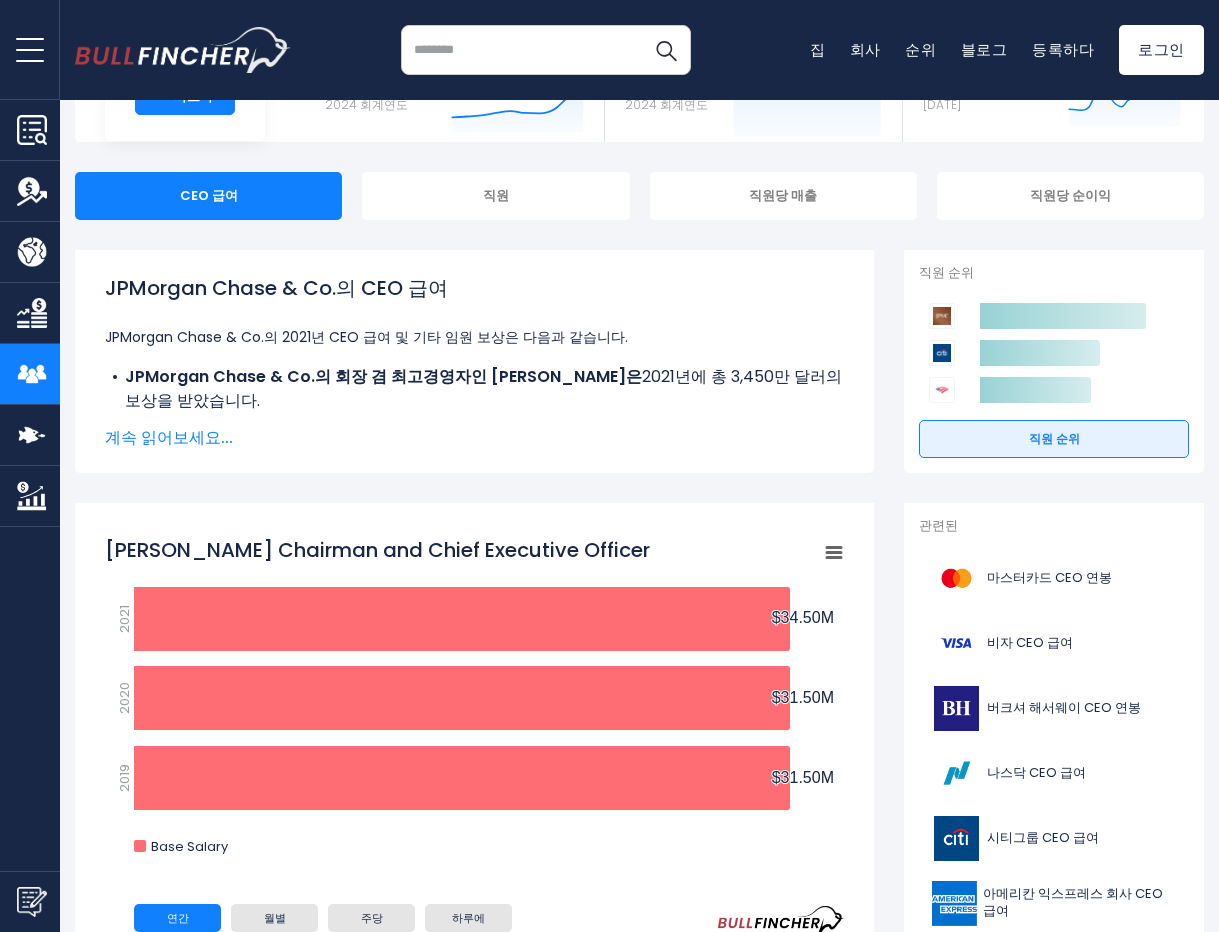 scroll, scrollTop: 8, scrollLeft: 0, axis: vertical 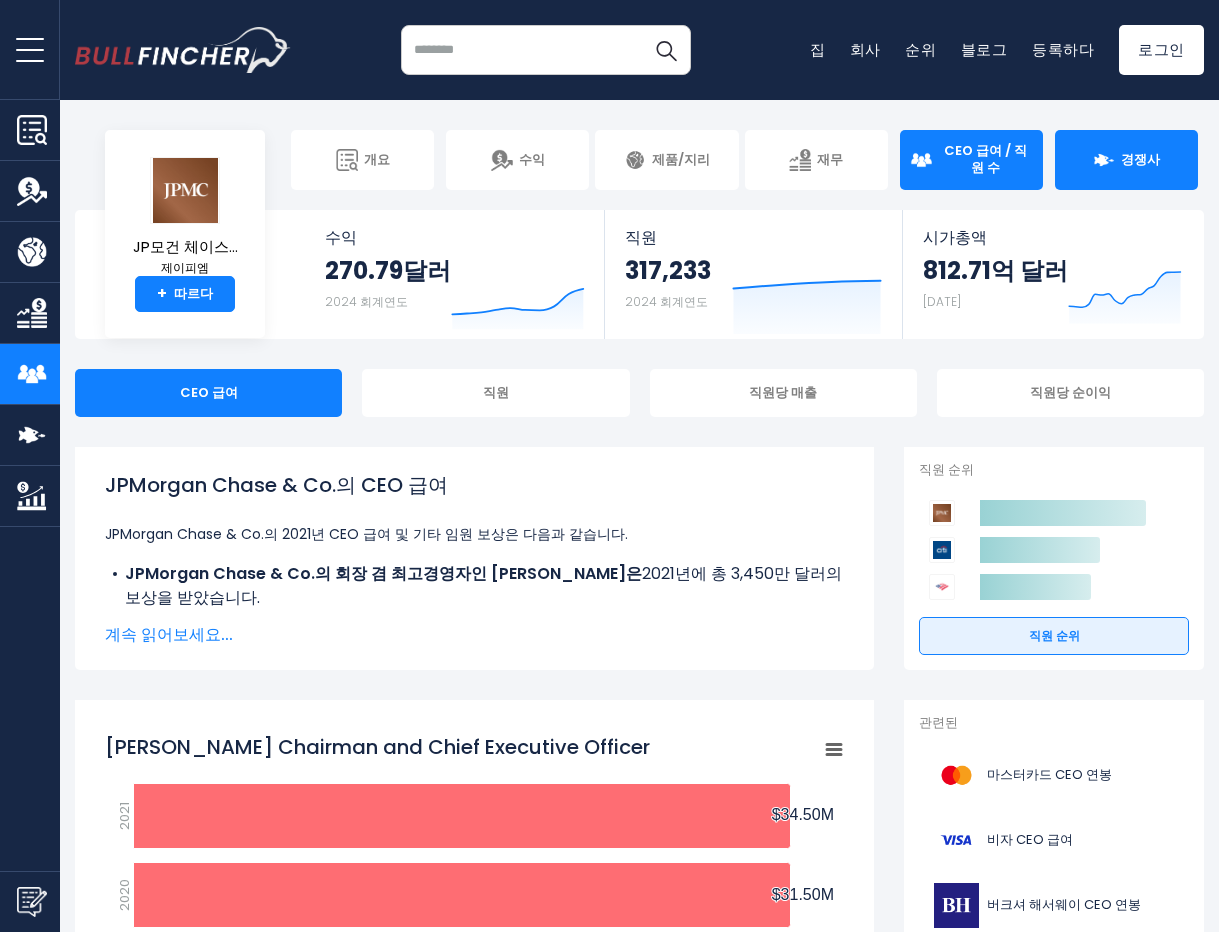 click on "경쟁사" at bounding box center (1126, 160) 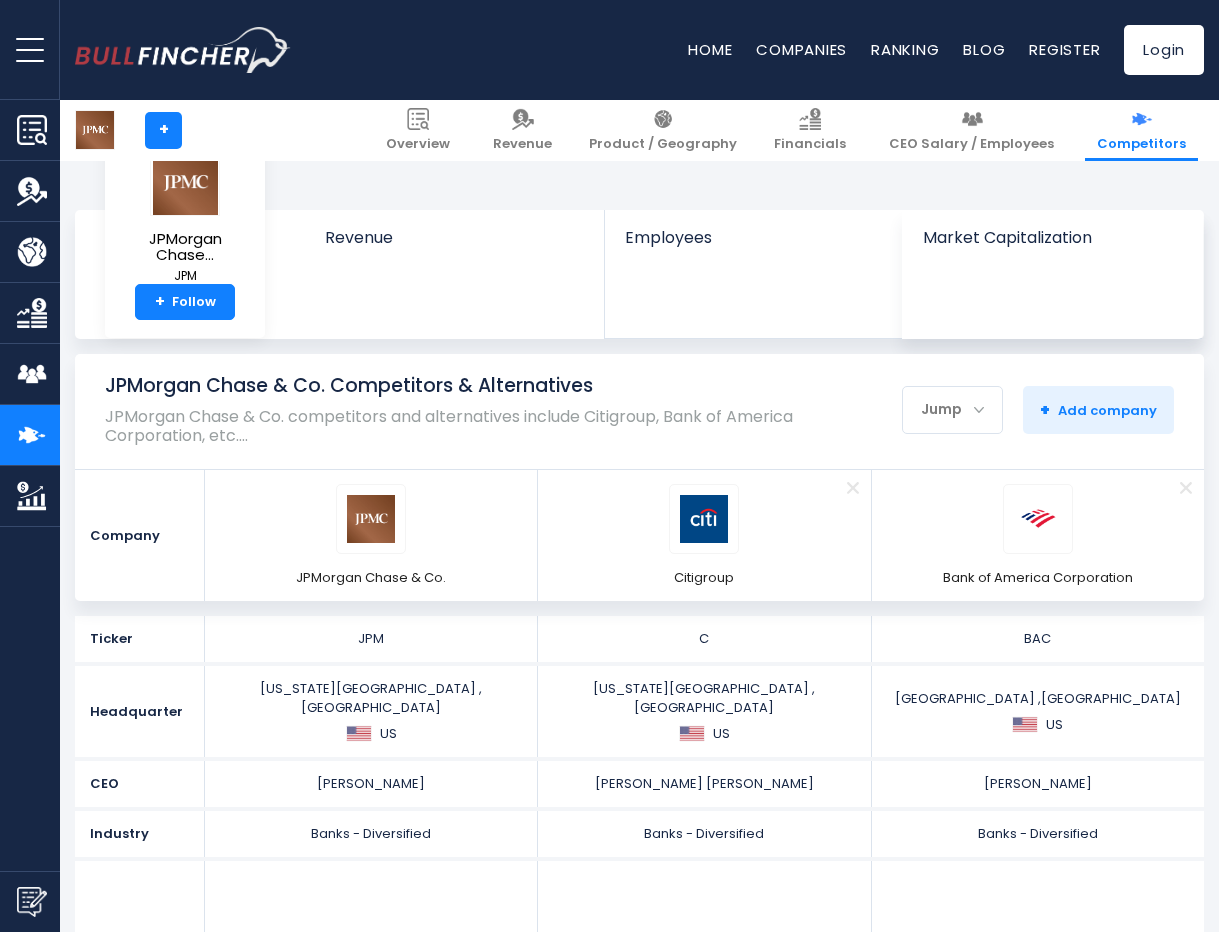 scroll, scrollTop: 300, scrollLeft: 0, axis: vertical 